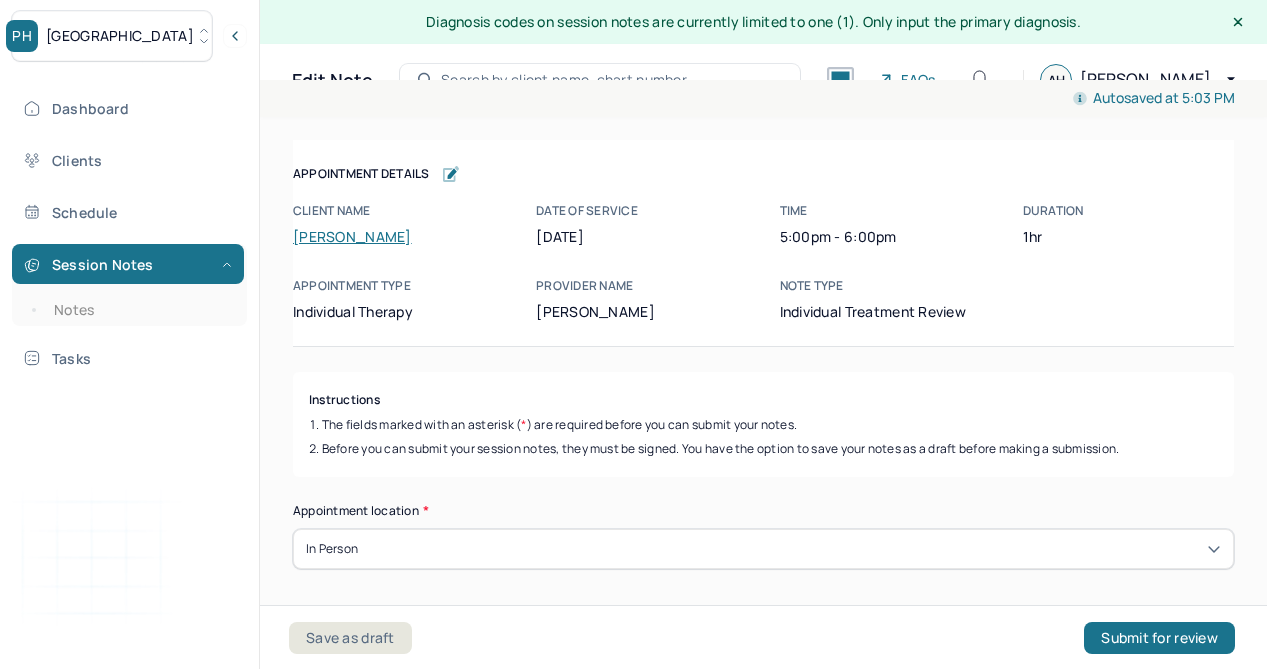 scroll, scrollTop: 0, scrollLeft: 0, axis: both 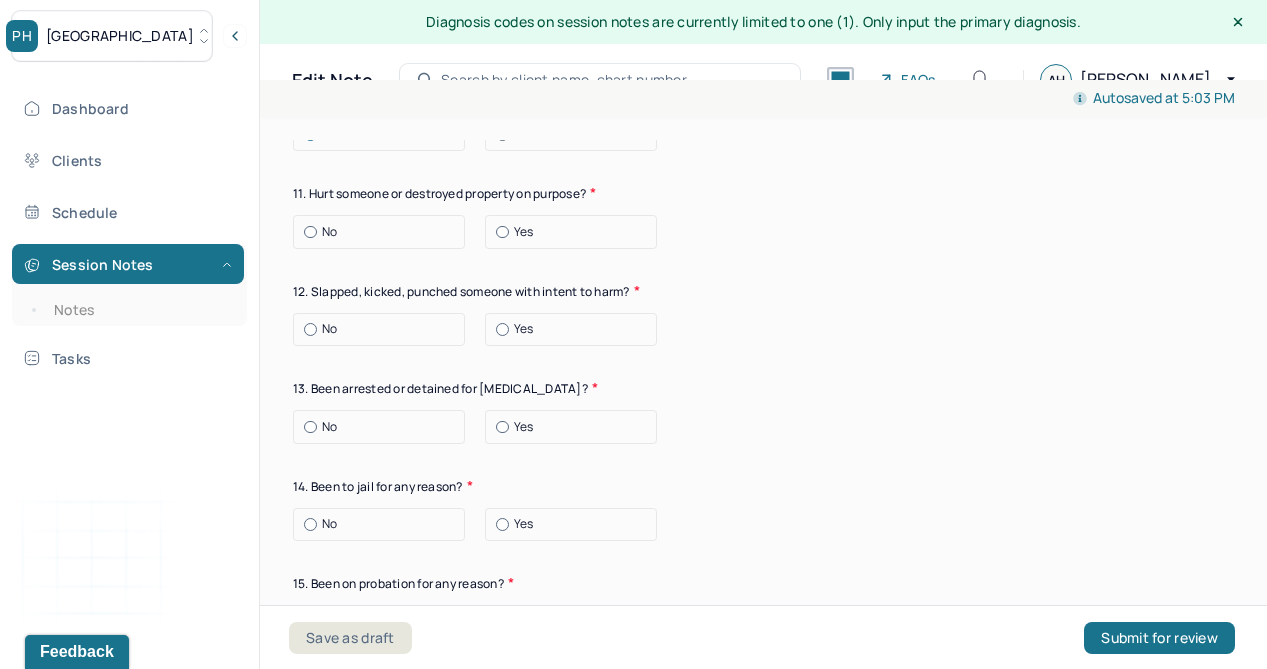 click at bounding box center [310, 232] 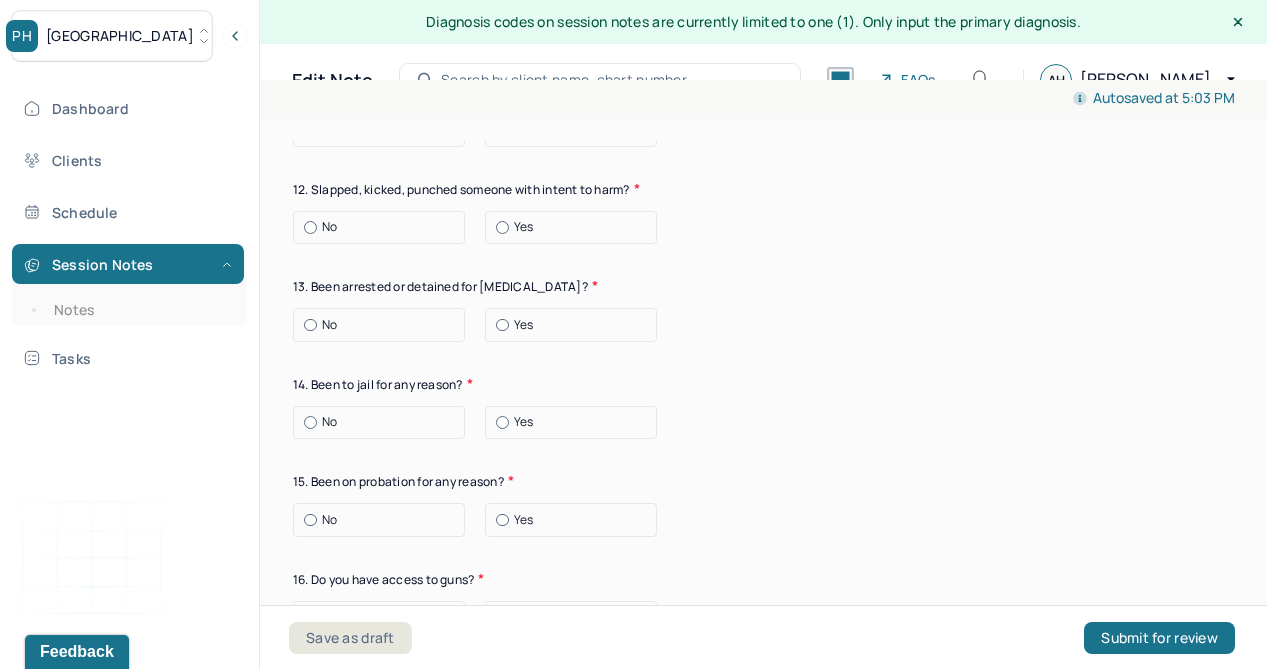 scroll, scrollTop: 3601, scrollLeft: 0, axis: vertical 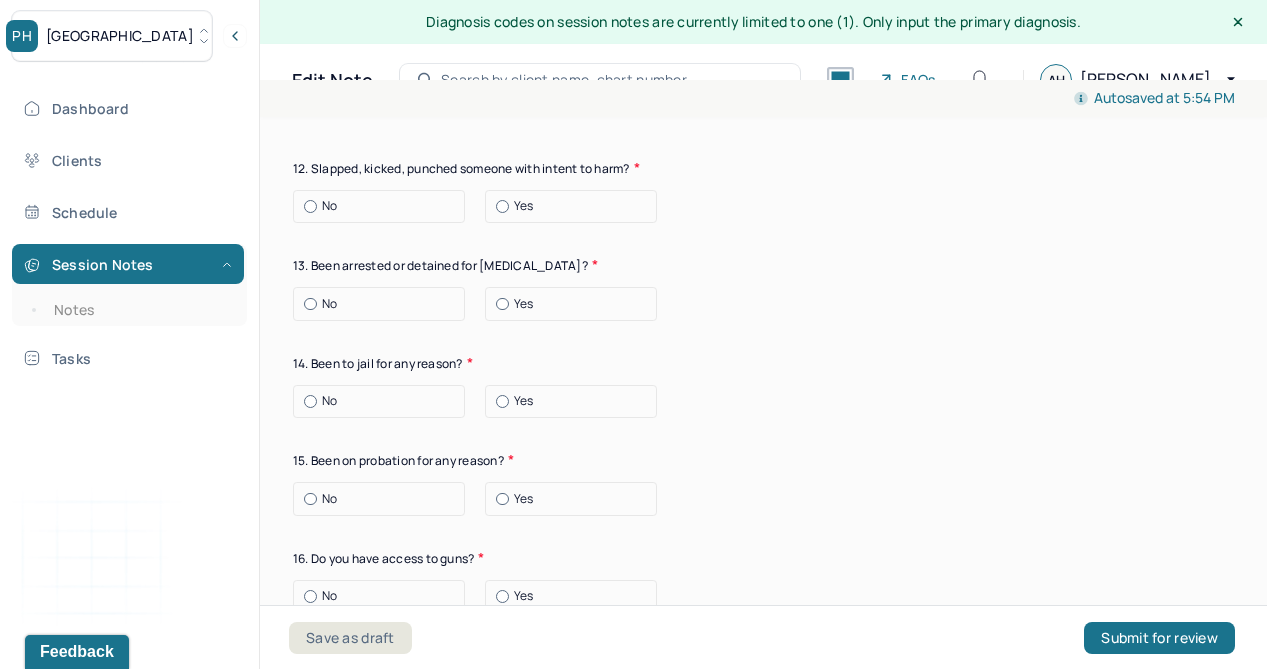 click on "No" at bounding box center (384, 206) 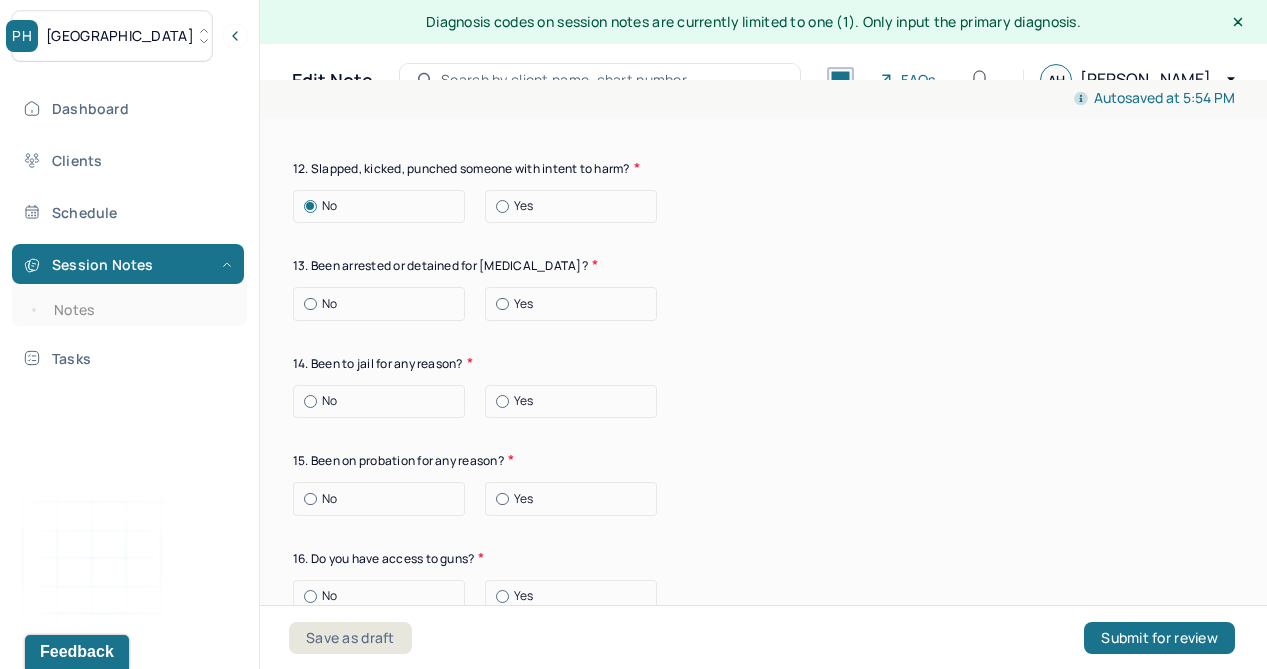 click on "No" at bounding box center [329, 304] 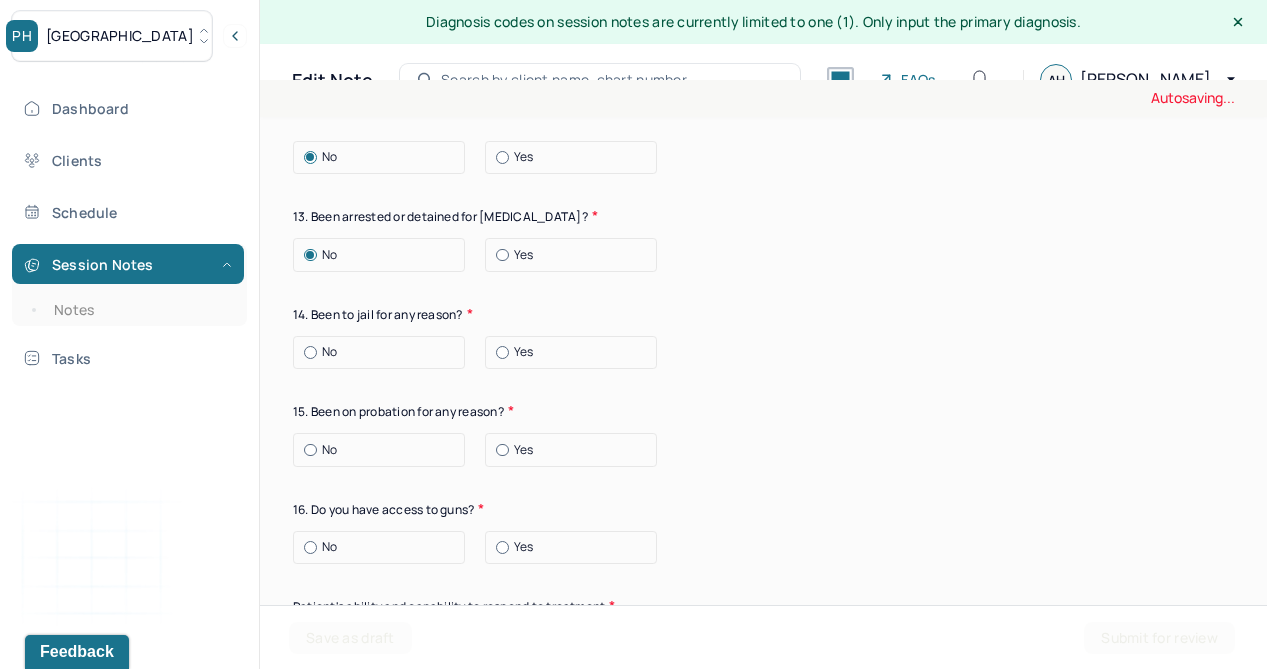 scroll, scrollTop: 3671, scrollLeft: 0, axis: vertical 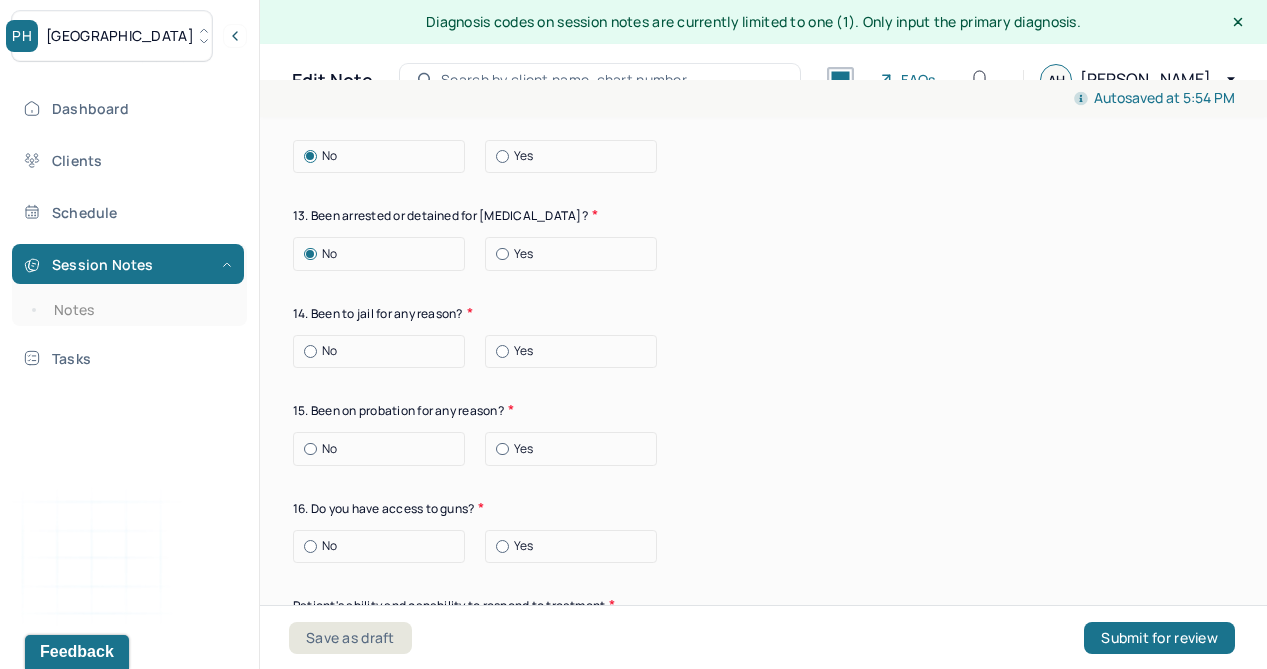 click on "No" at bounding box center (329, 351) 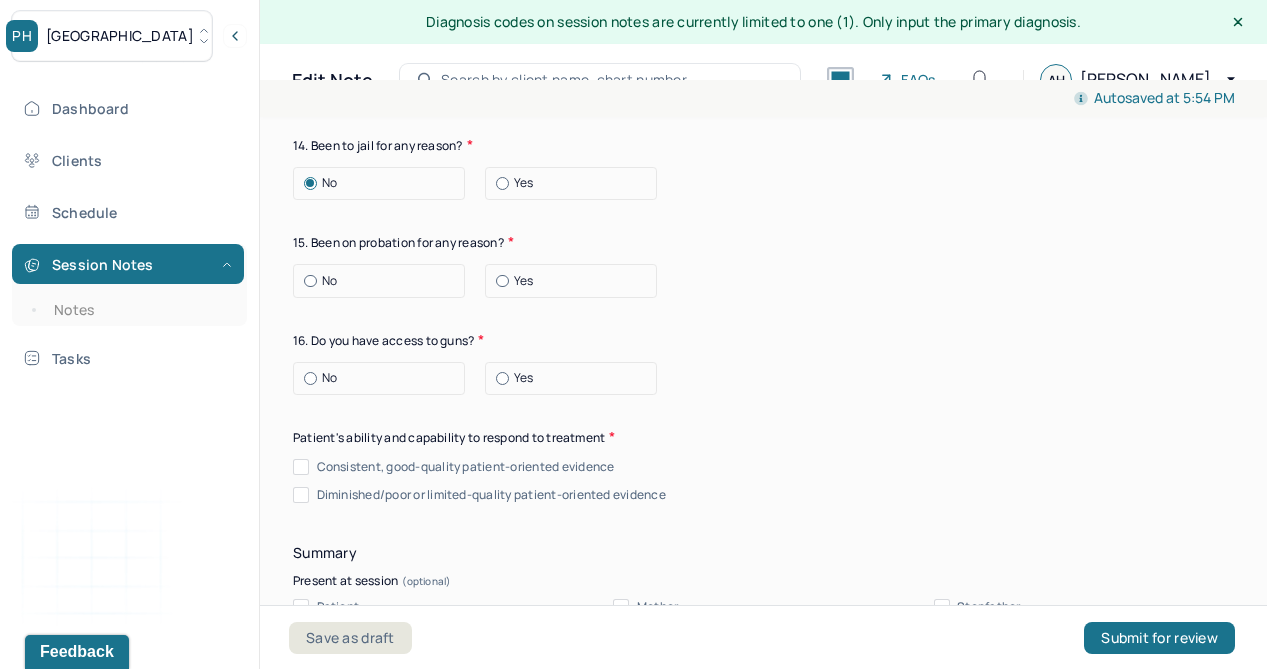 scroll, scrollTop: 3841, scrollLeft: 0, axis: vertical 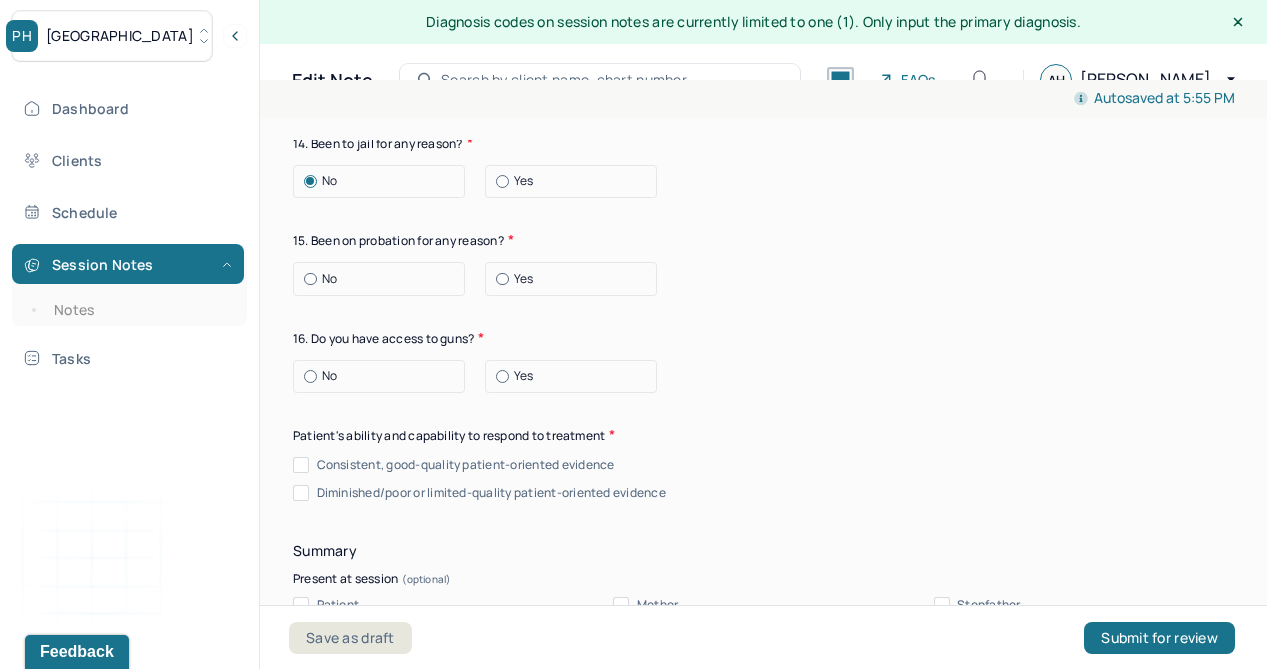 click on "No" at bounding box center [329, 279] 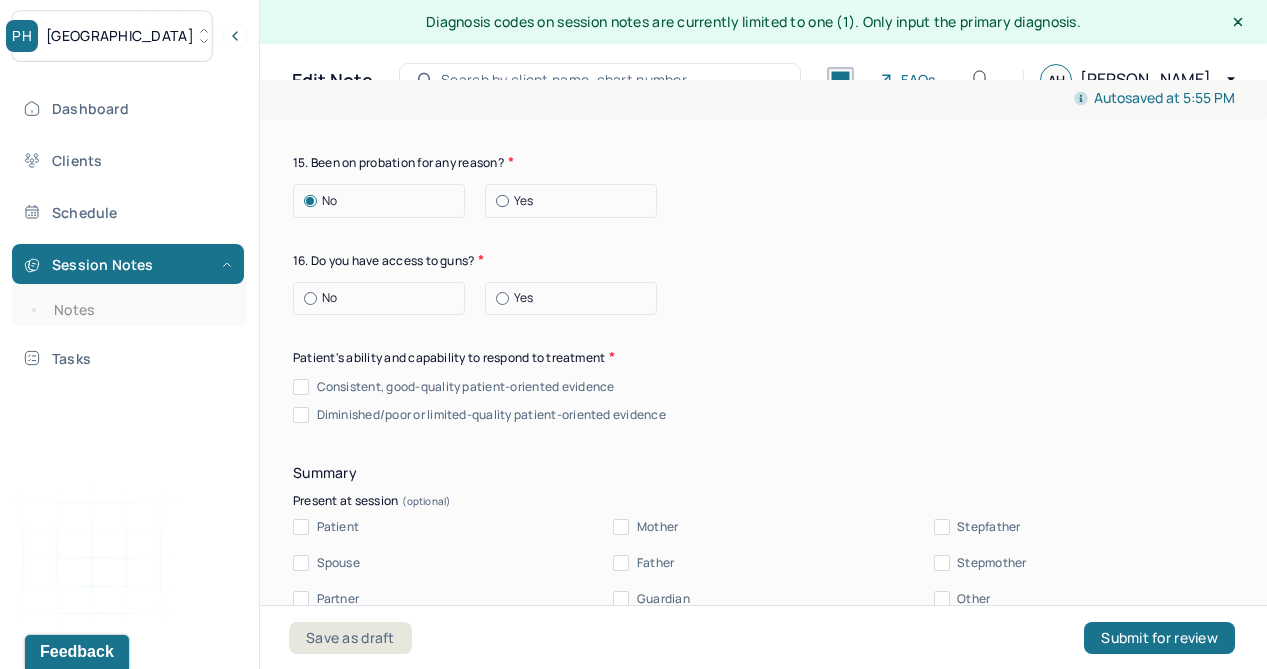 scroll, scrollTop: 3924, scrollLeft: 0, axis: vertical 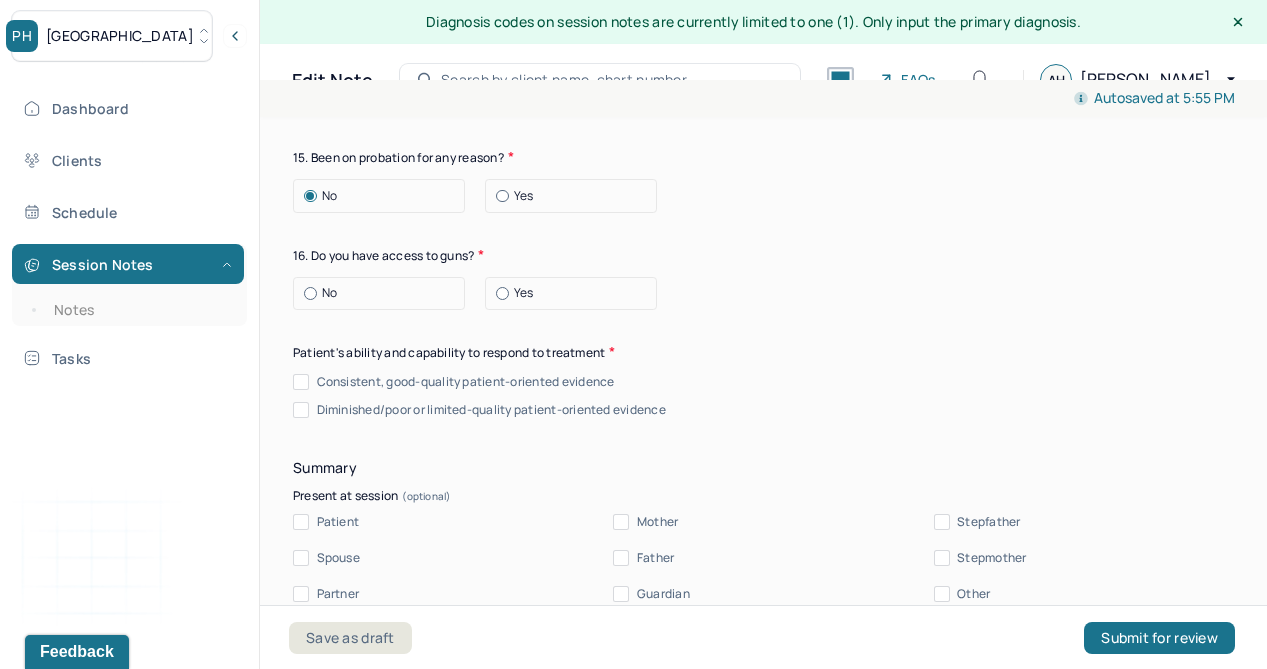 click on "No" at bounding box center (384, 293) 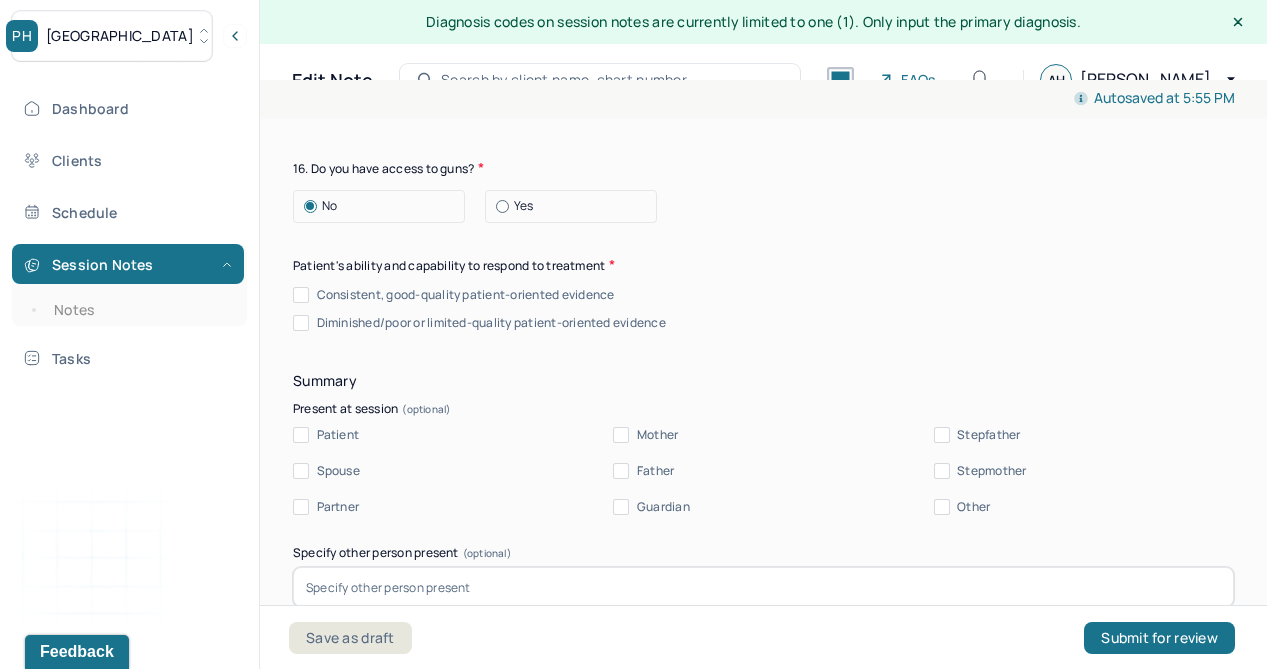 scroll, scrollTop: 4012, scrollLeft: 0, axis: vertical 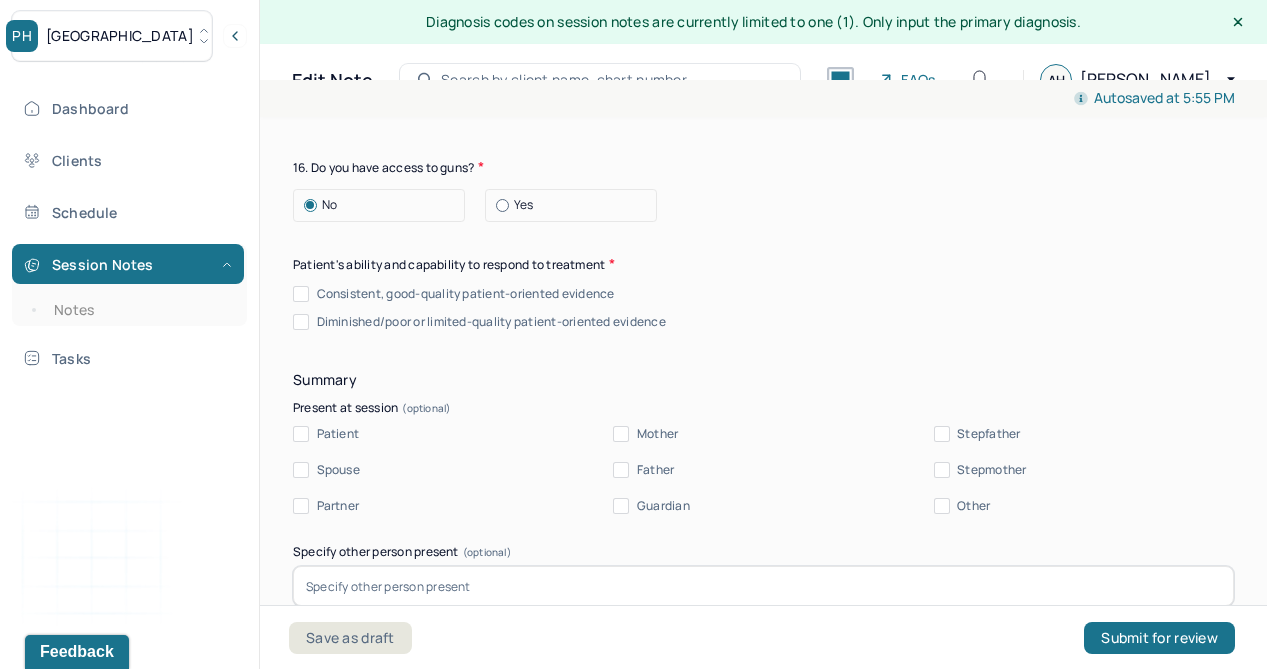 click on "Consistent, good-quality patient-oriented evidence" at bounding box center [301, 294] 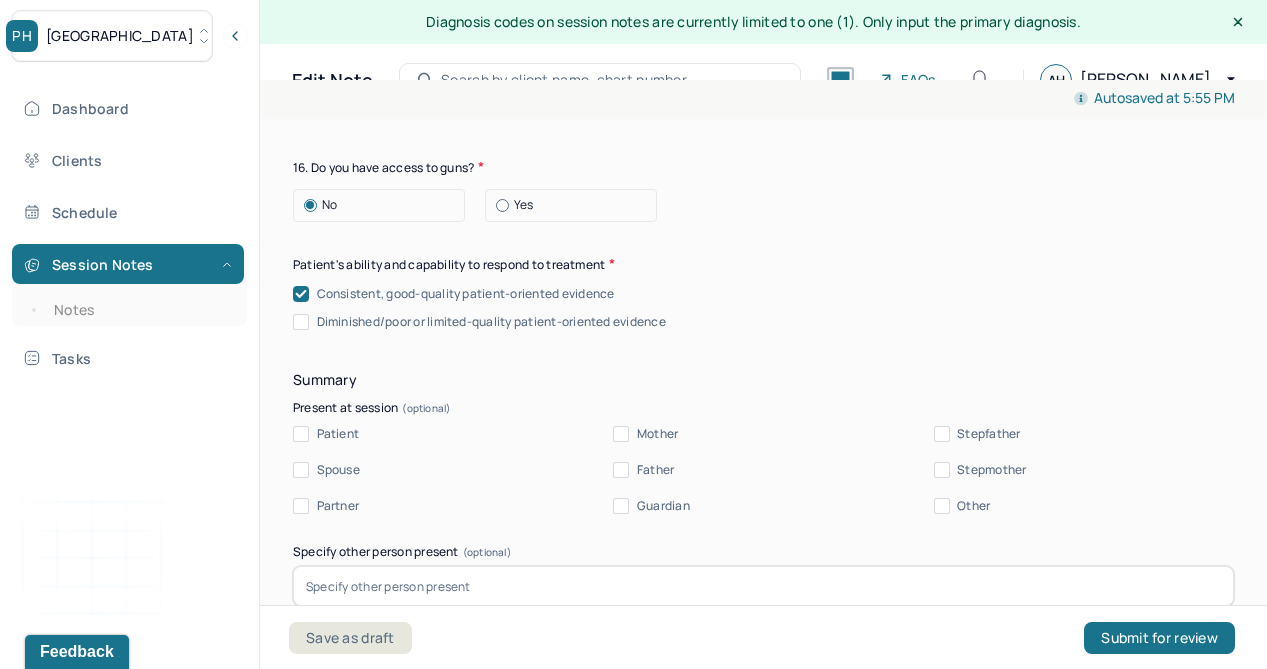 click on "Diminished/poor or limited-quality patient-oriented evidence" at bounding box center [301, 322] 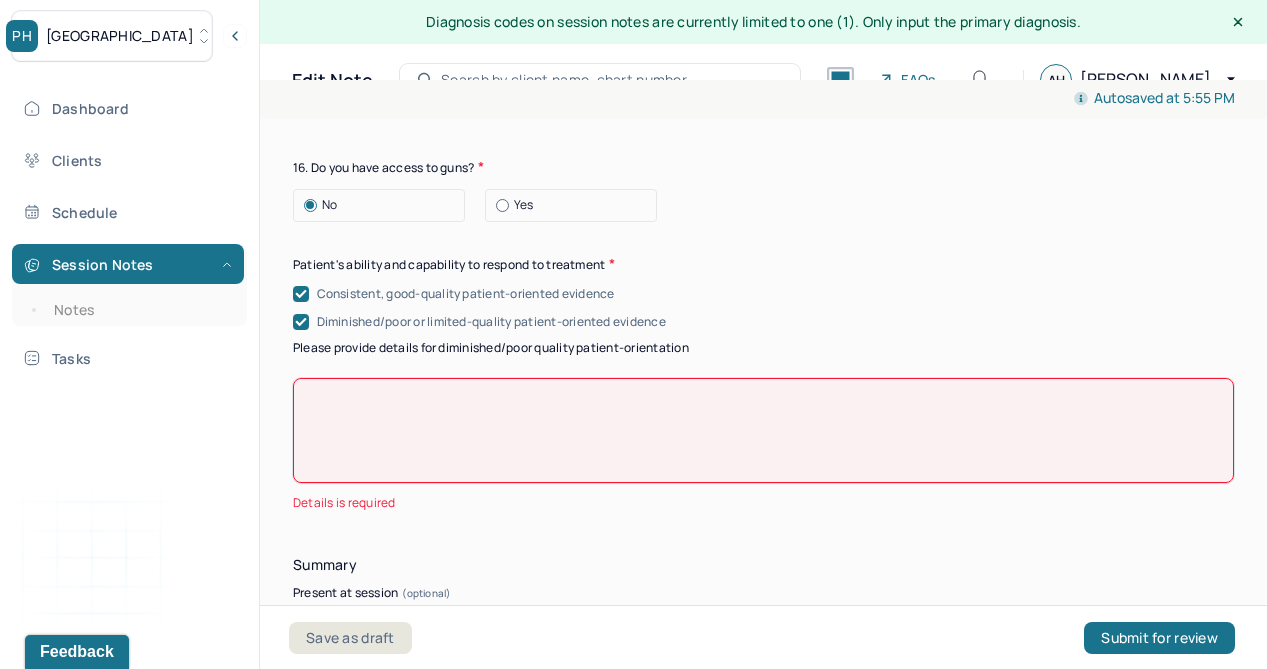 click at bounding box center (301, 322) 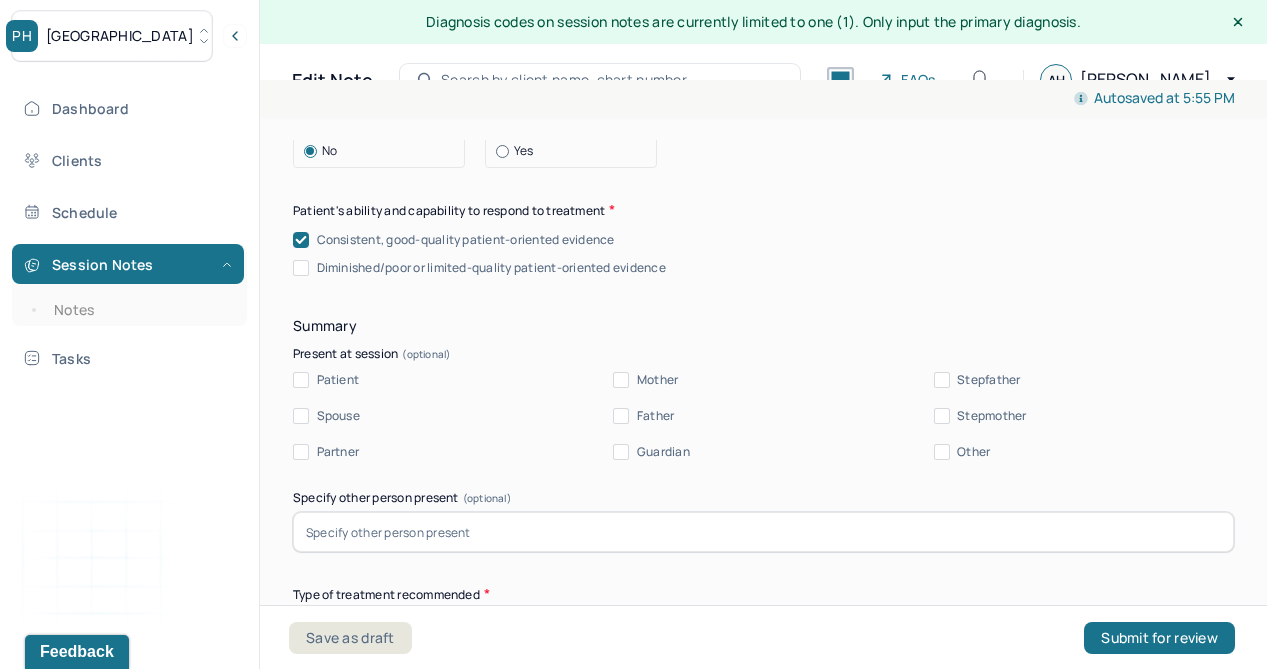 scroll, scrollTop: 4069, scrollLeft: 0, axis: vertical 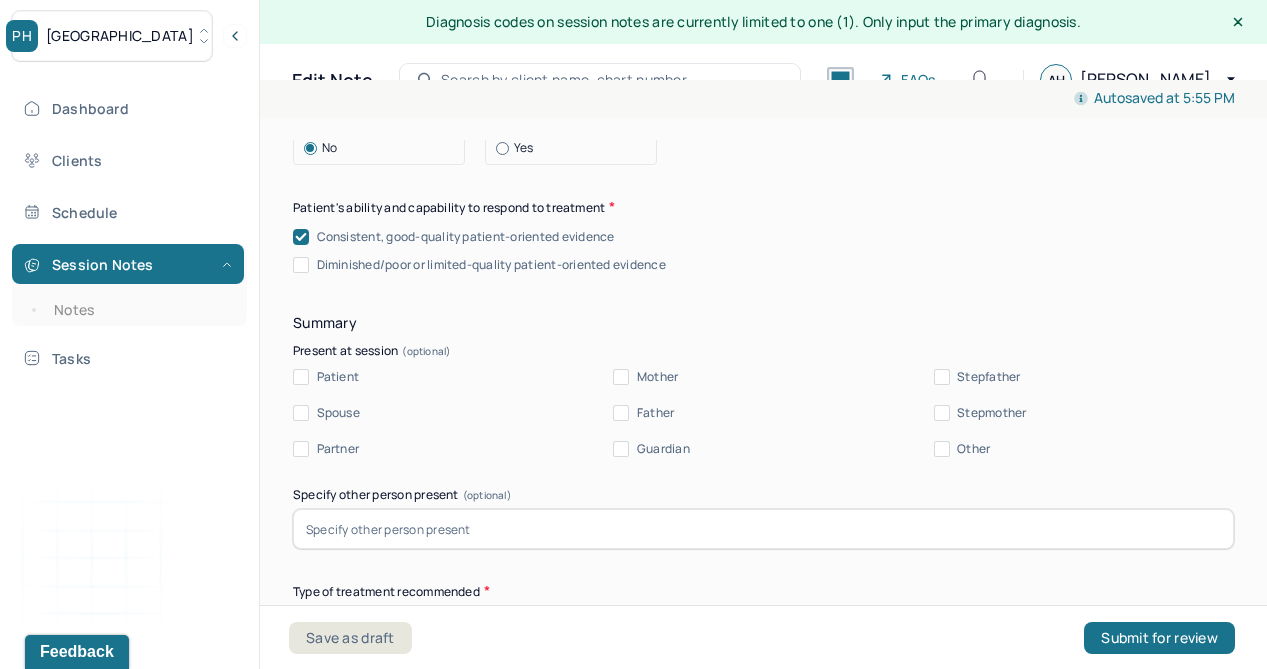 click on "Patient" at bounding box center (338, 377) 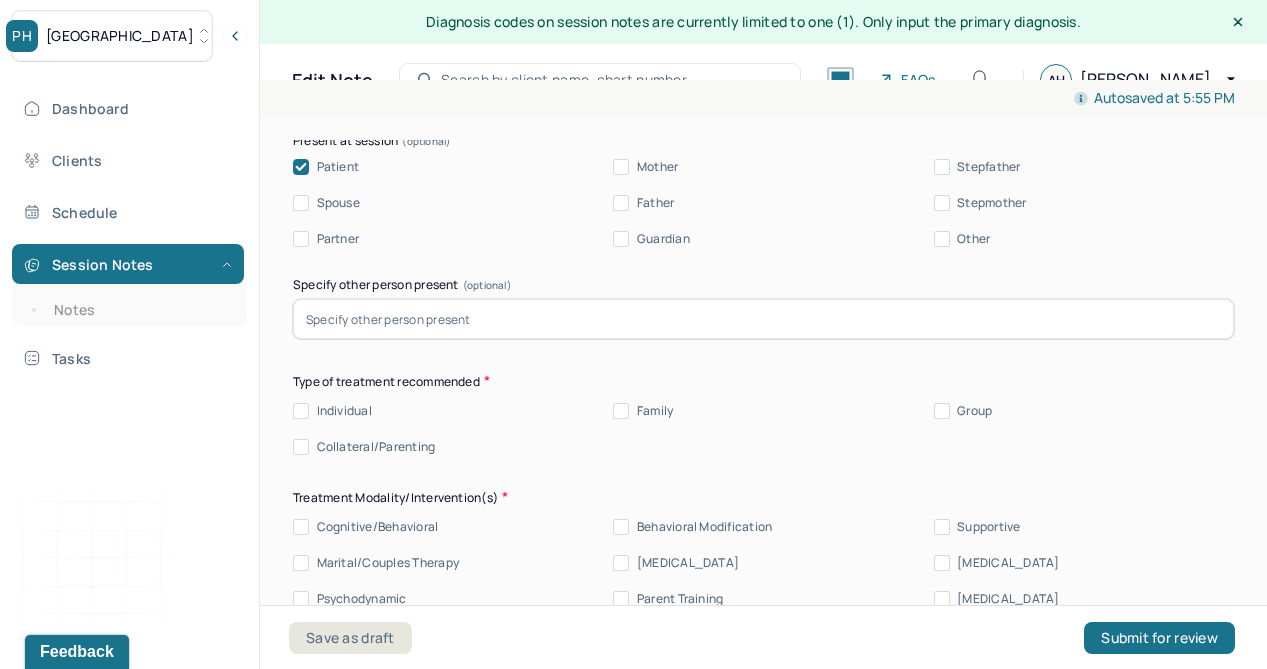scroll, scrollTop: 4294, scrollLeft: 0, axis: vertical 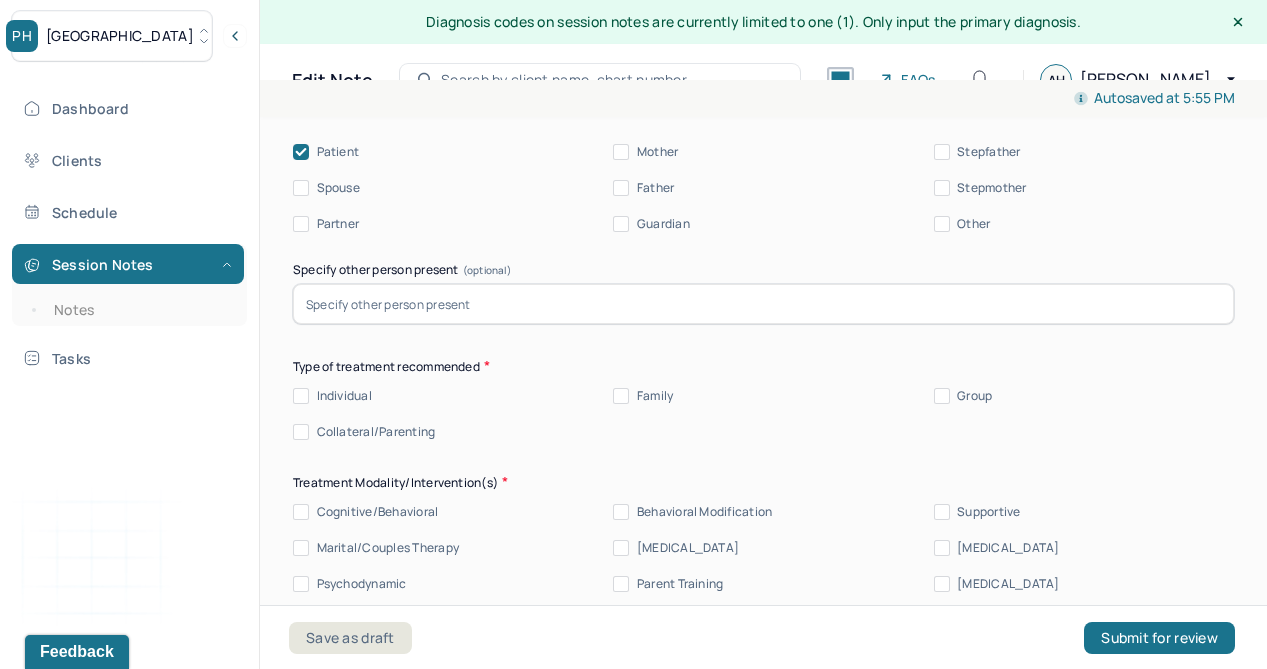 click on "Individual" at bounding box center (344, 396) 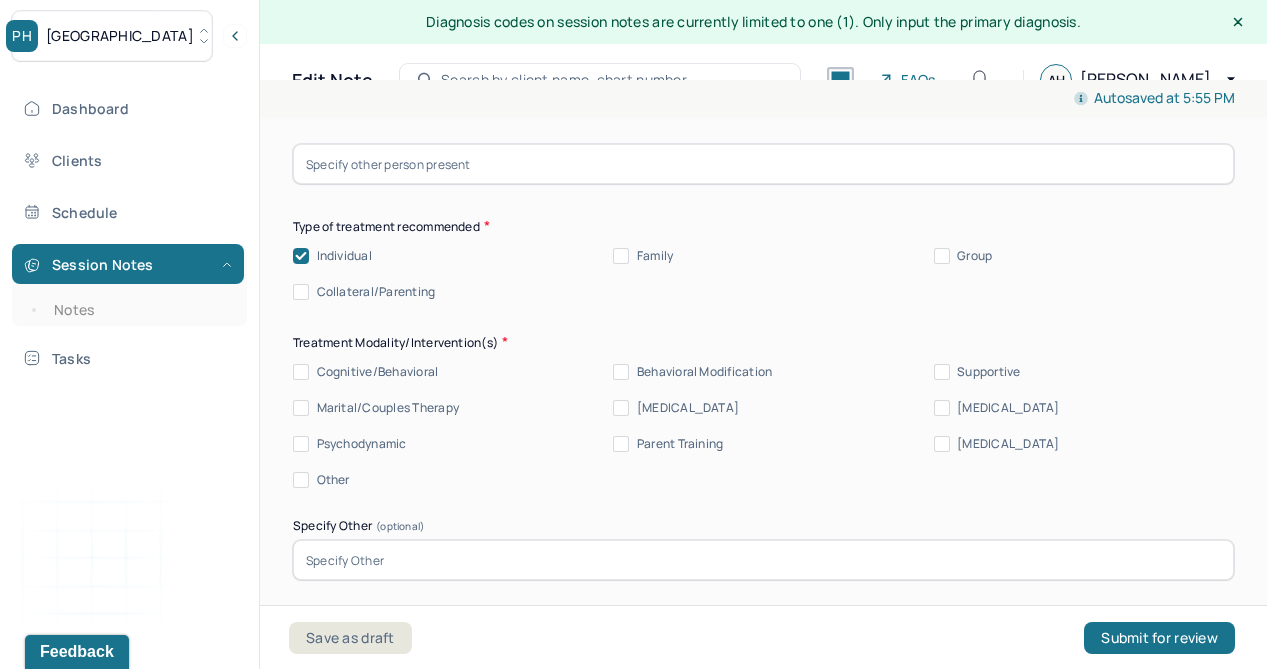 scroll, scrollTop: 4442, scrollLeft: 0, axis: vertical 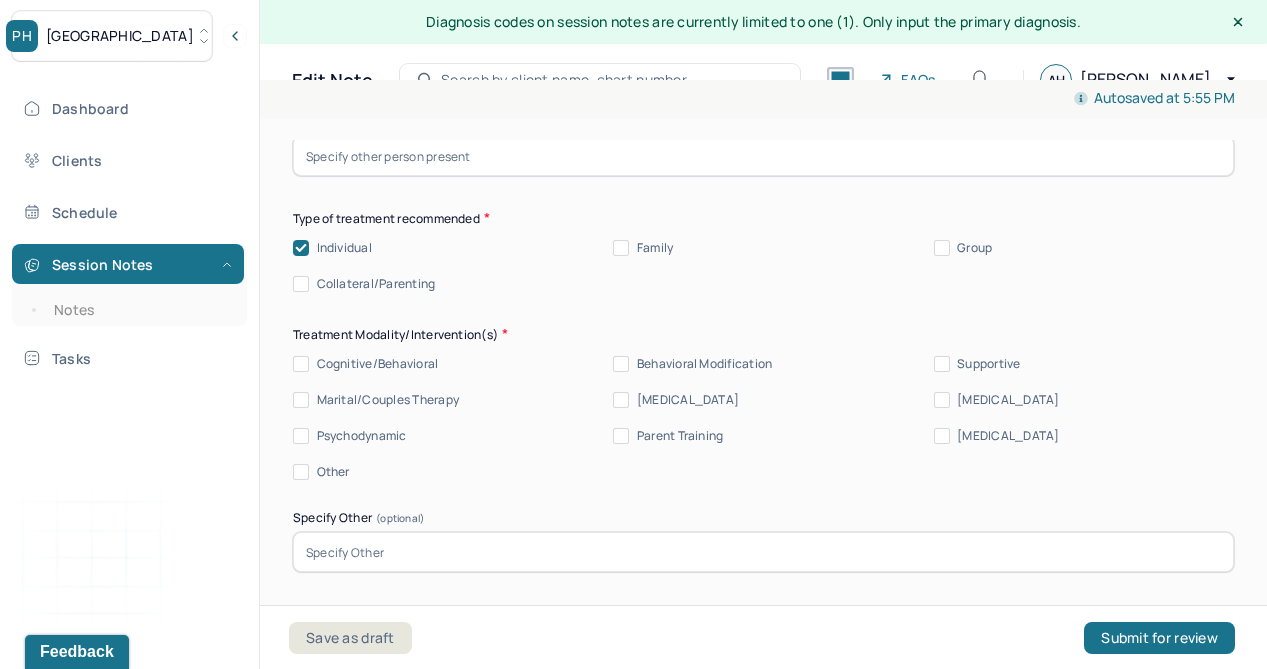 click on "Cognitive/Behavioral" at bounding box center [378, 364] 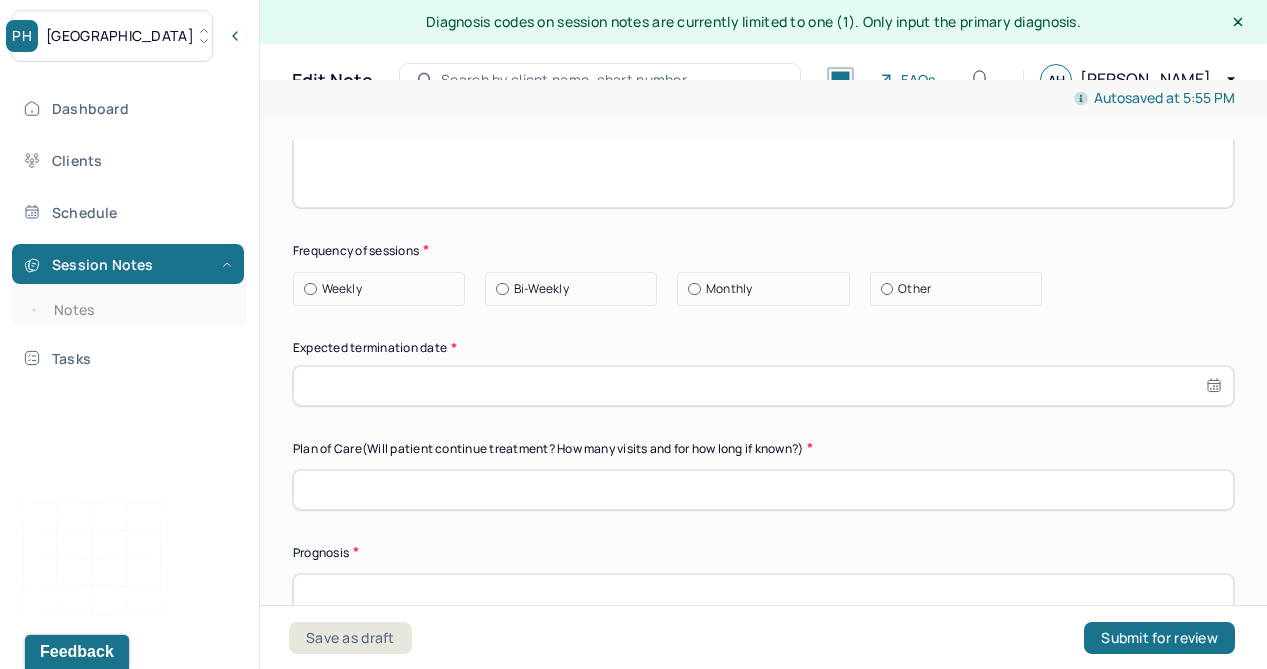 scroll, scrollTop: 5248, scrollLeft: 0, axis: vertical 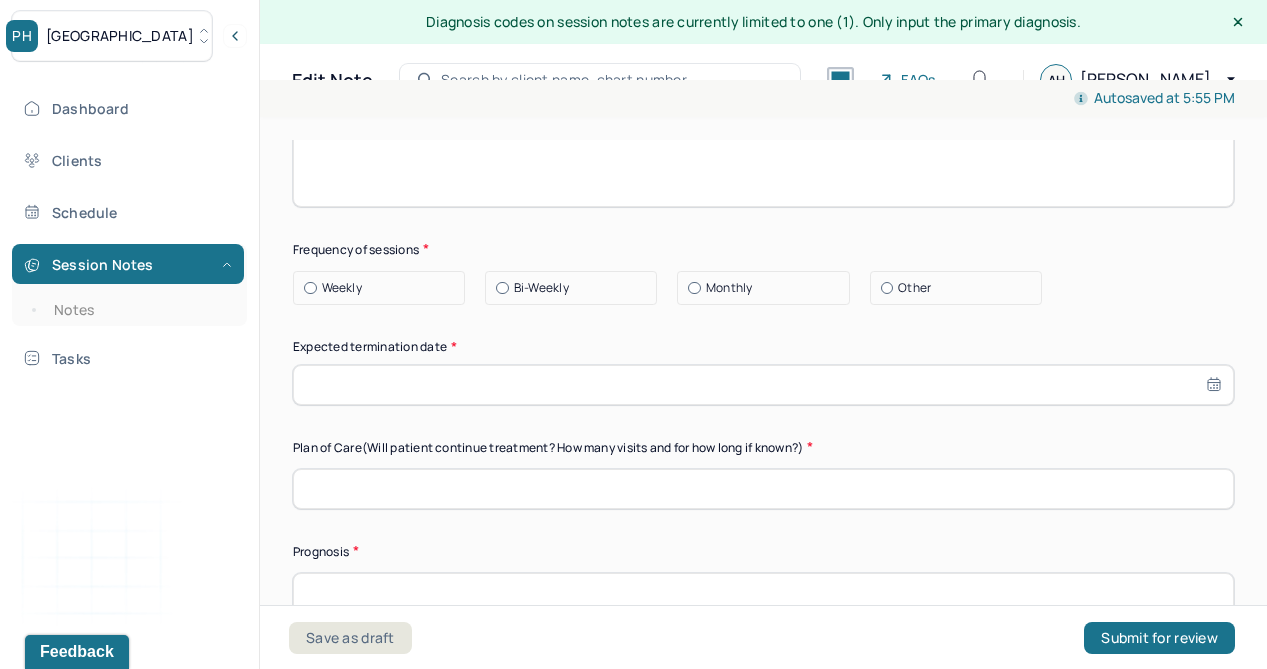 click on "Weekly" at bounding box center [342, 288] 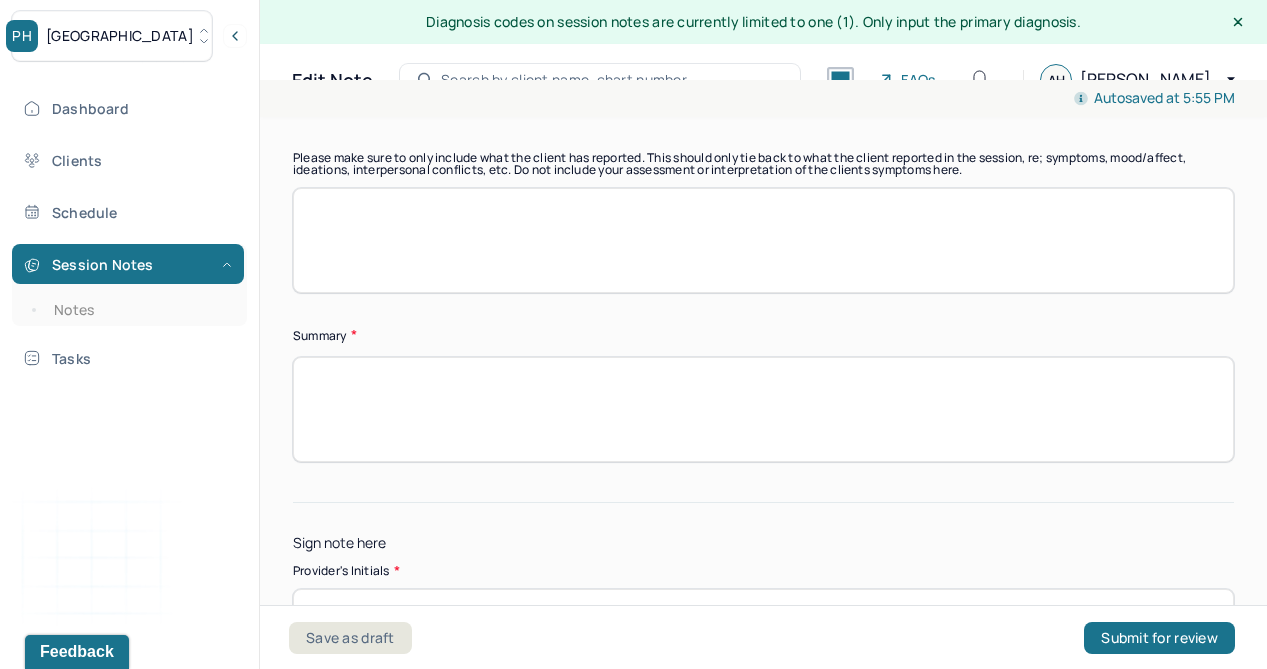 scroll, scrollTop: 5770, scrollLeft: 0, axis: vertical 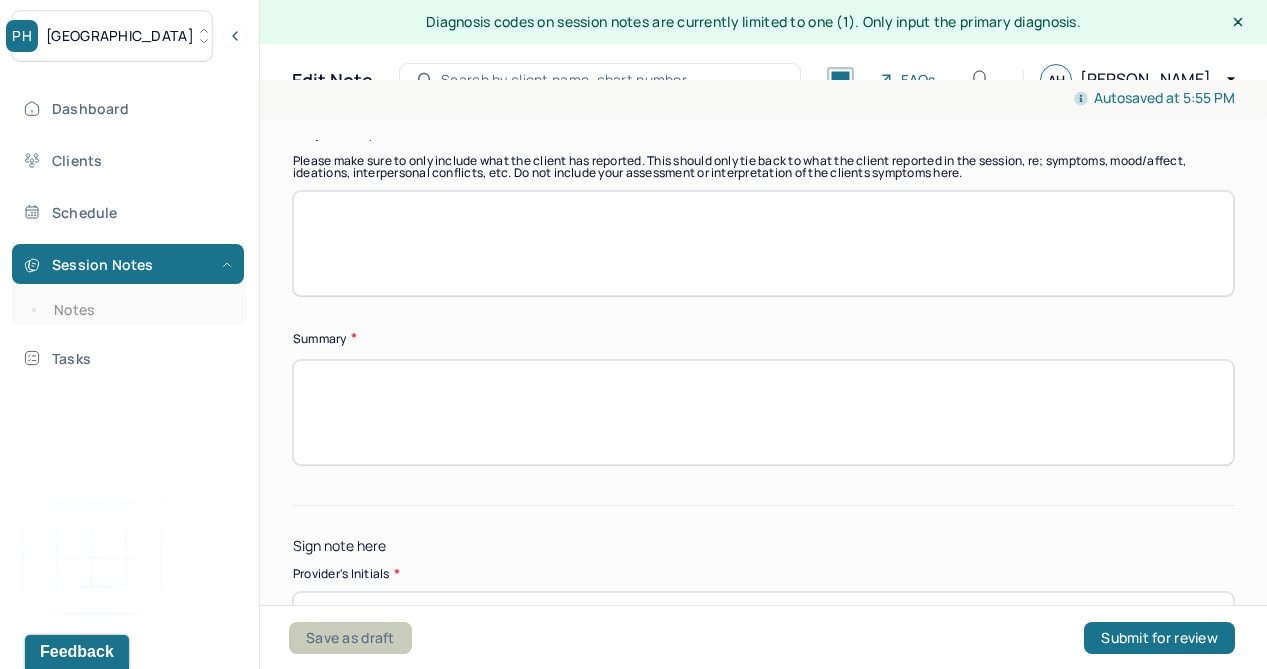 click on "Save as draft" at bounding box center (350, 638) 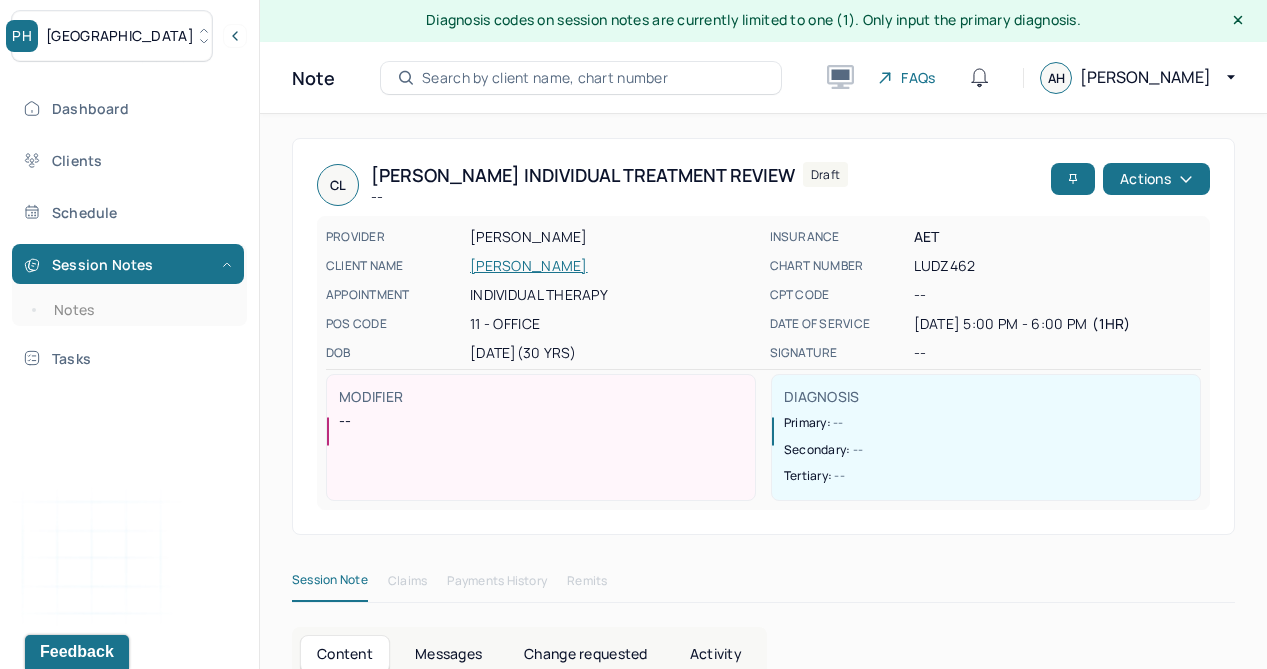 scroll, scrollTop: 0, scrollLeft: 0, axis: both 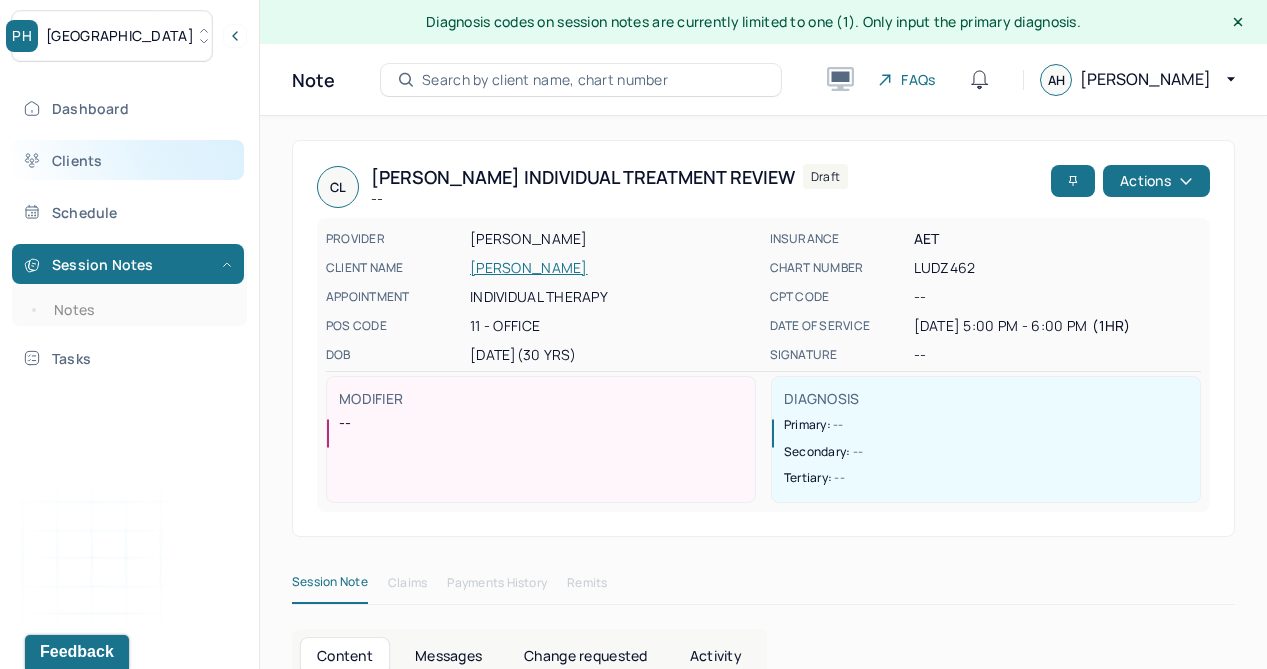 click on "Clients" at bounding box center [128, 160] 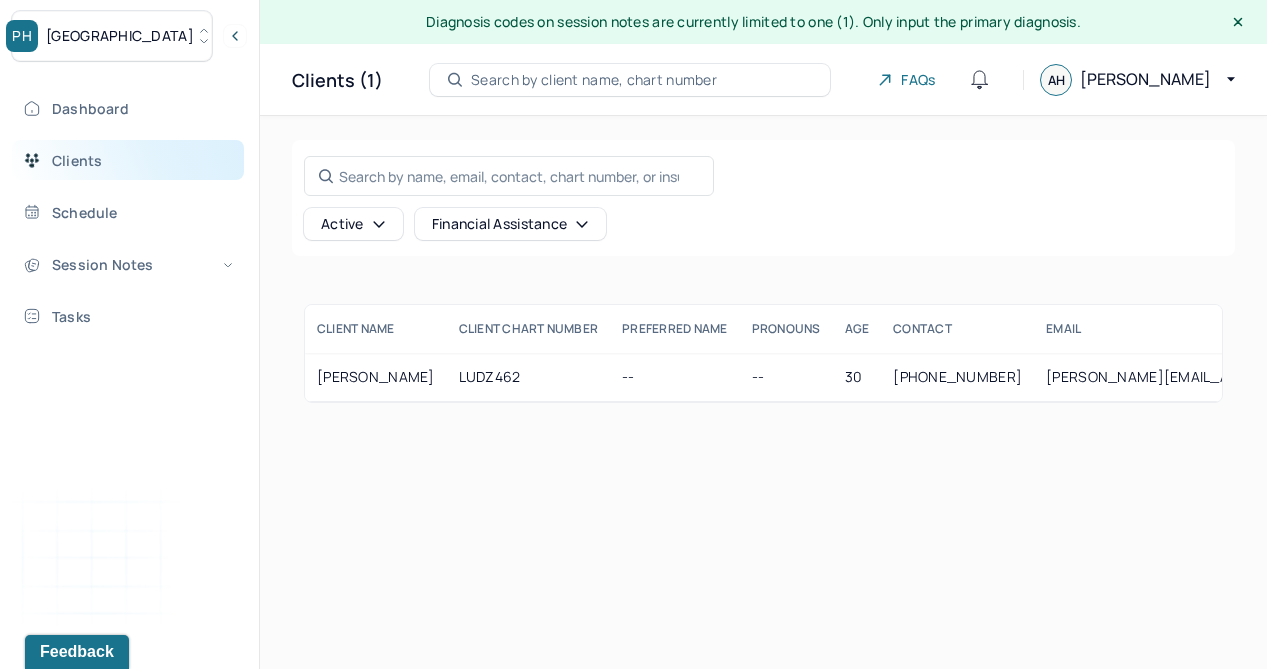 click on "Clients" at bounding box center (128, 160) 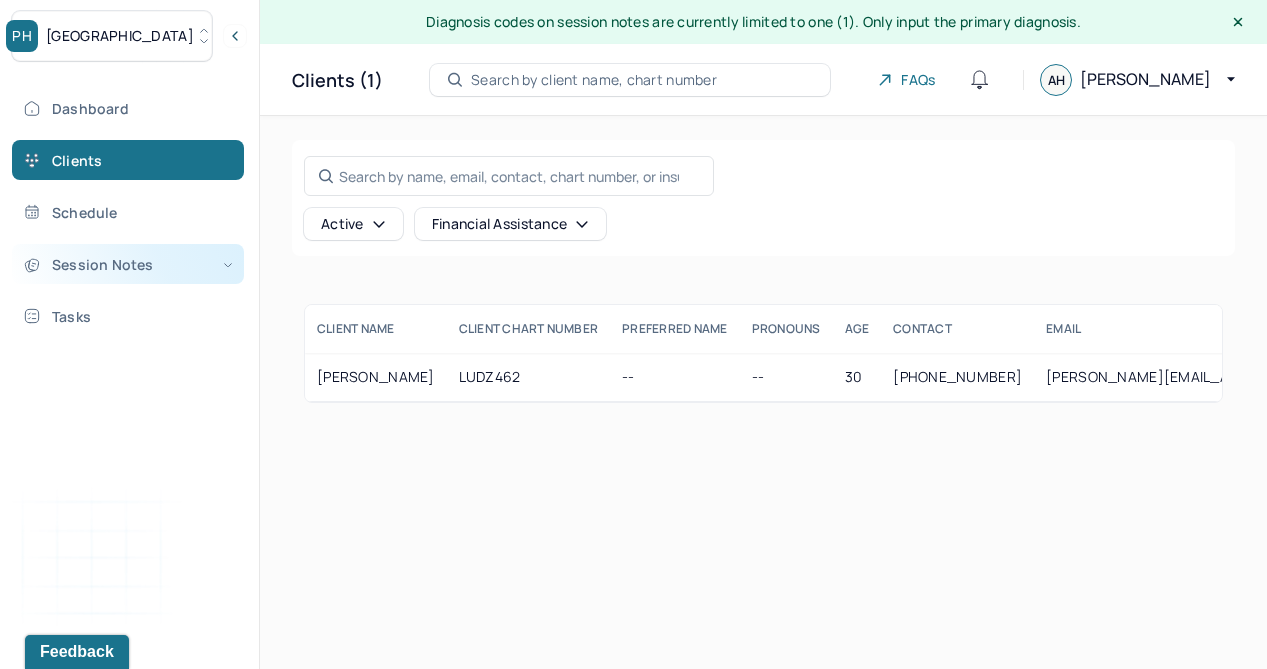 click on "Session Notes" at bounding box center [128, 264] 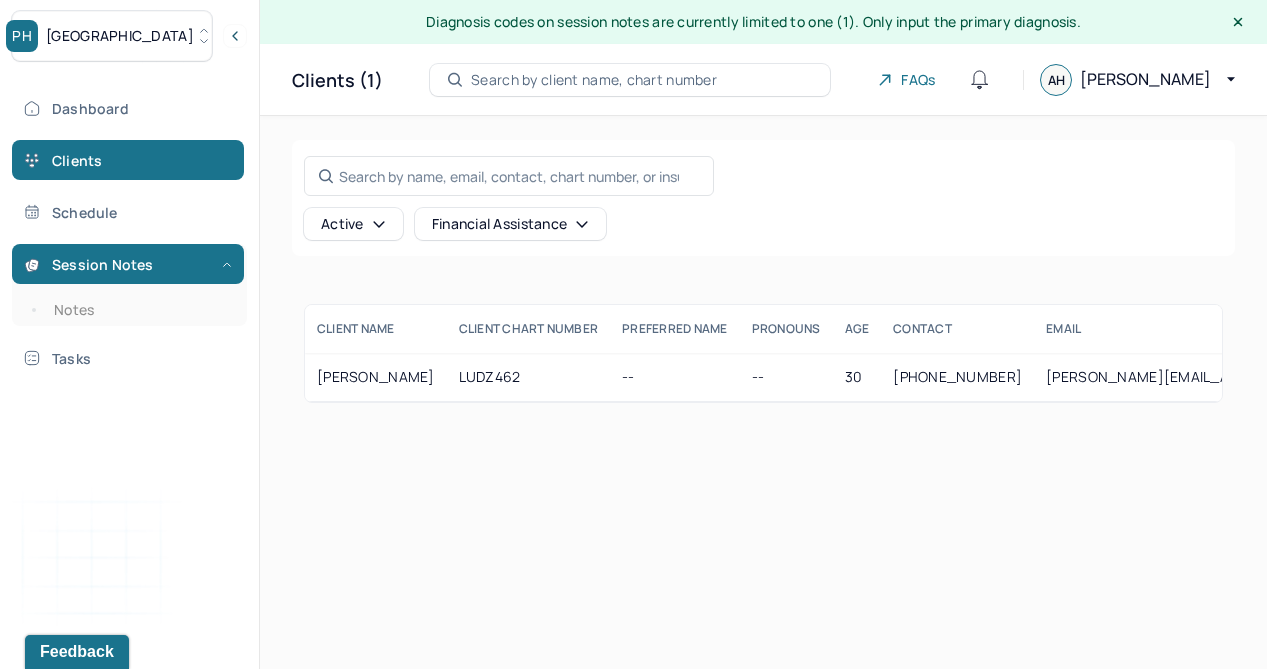 click on "[GEOGRAPHIC_DATA]" at bounding box center [120, 36] 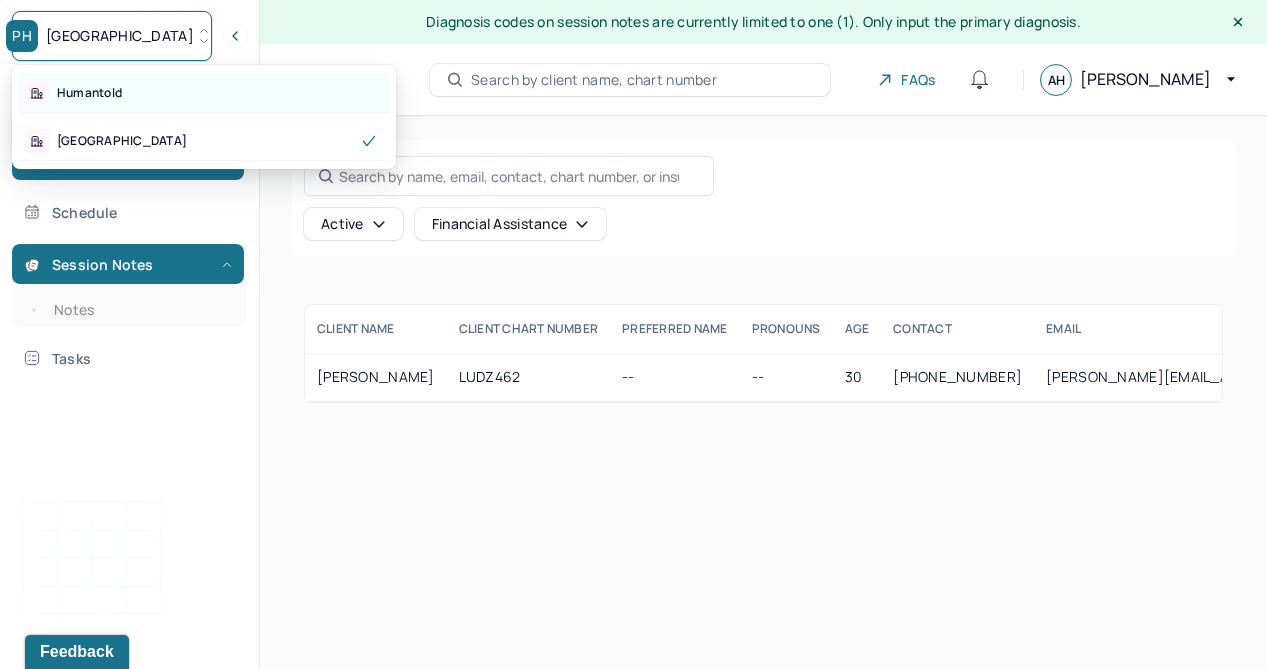 click on "Humantold" at bounding box center (204, 93) 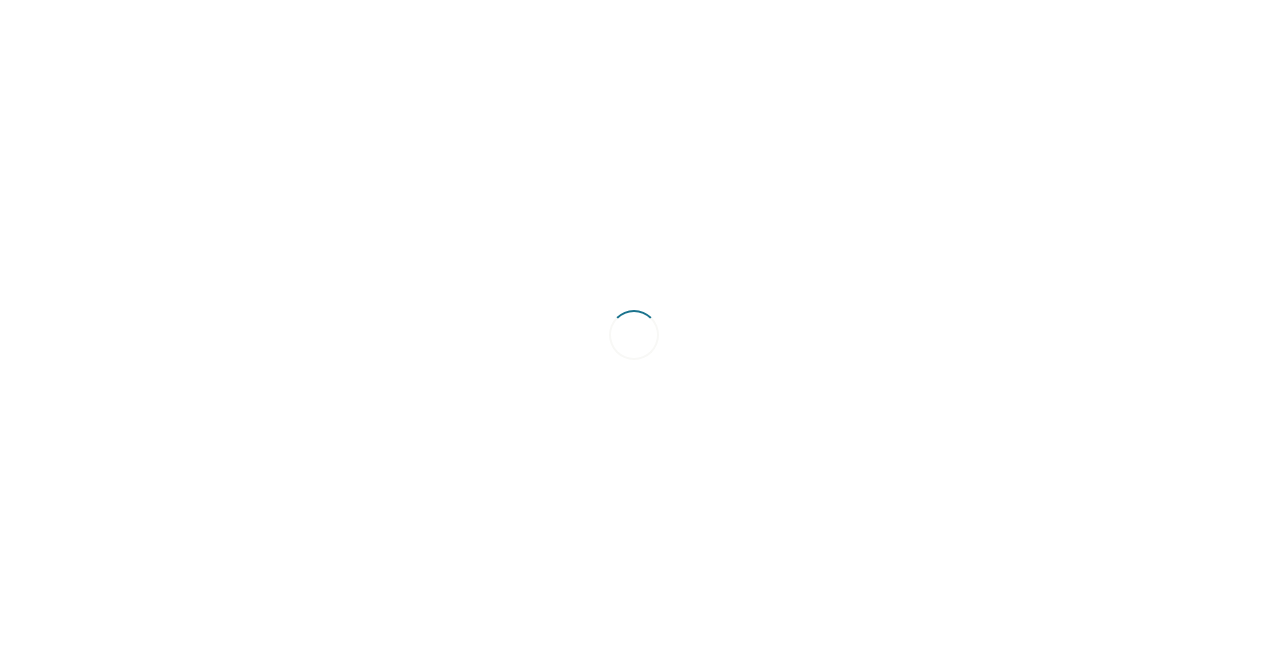 scroll, scrollTop: 0, scrollLeft: 0, axis: both 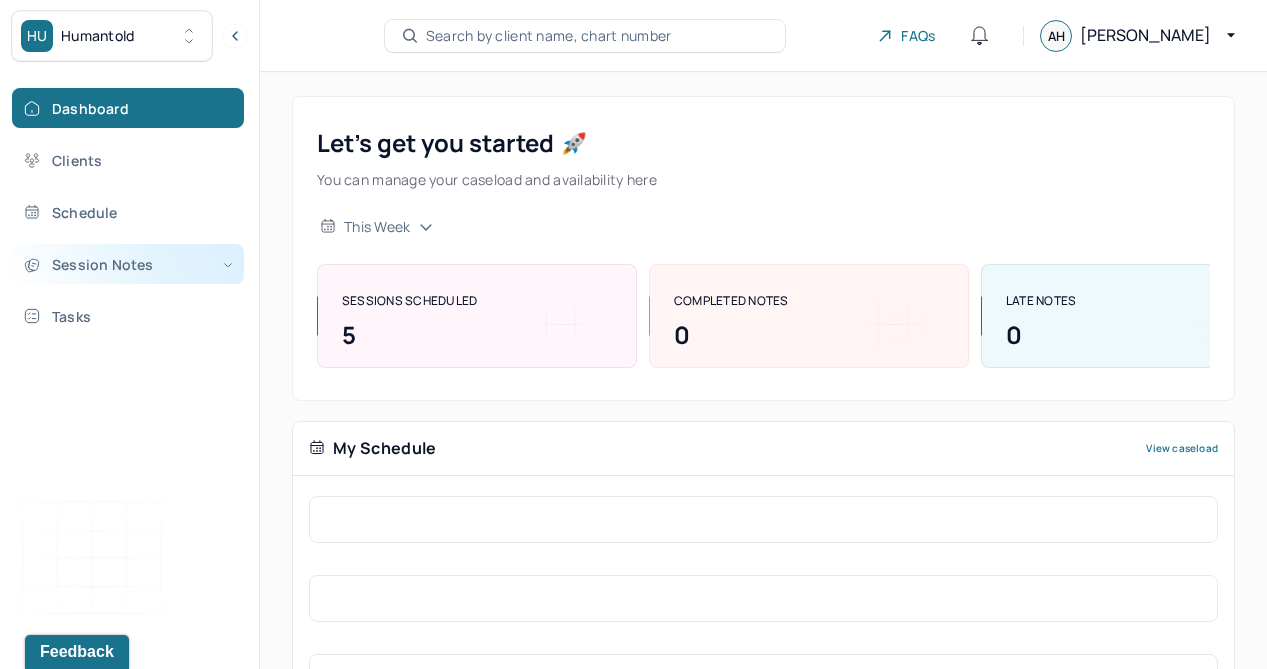 click on "Session Notes" at bounding box center [128, 264] 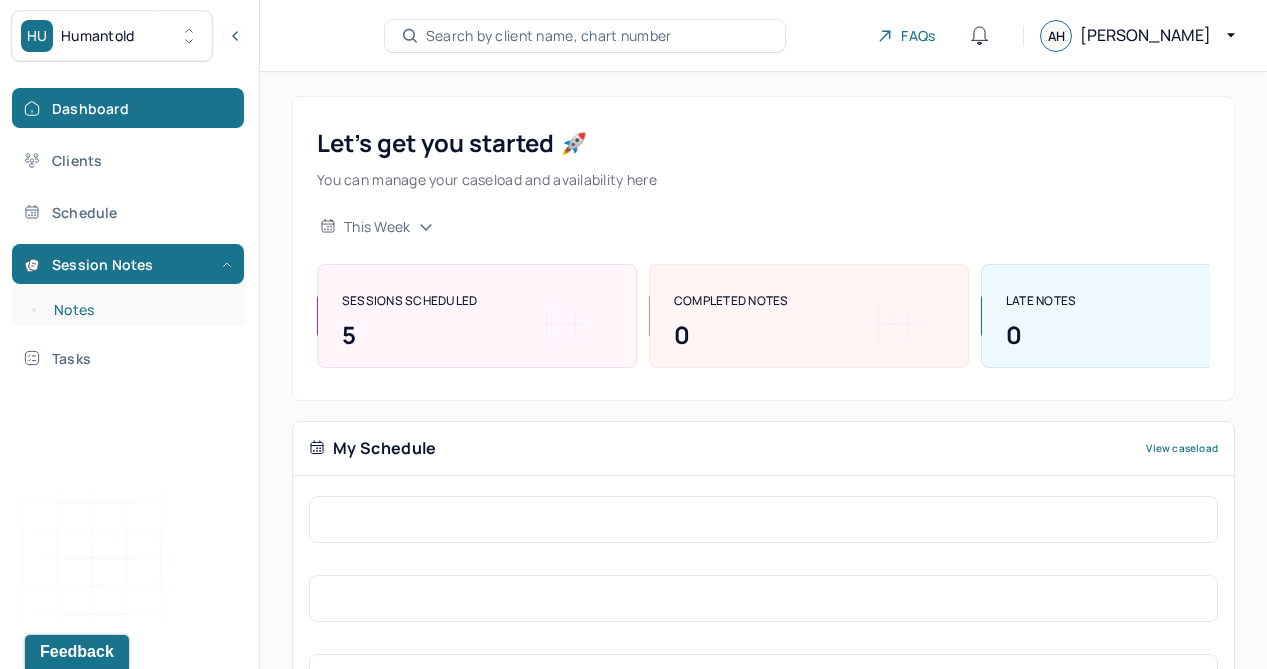 click on "Notes" at bounding box center (139, 310) 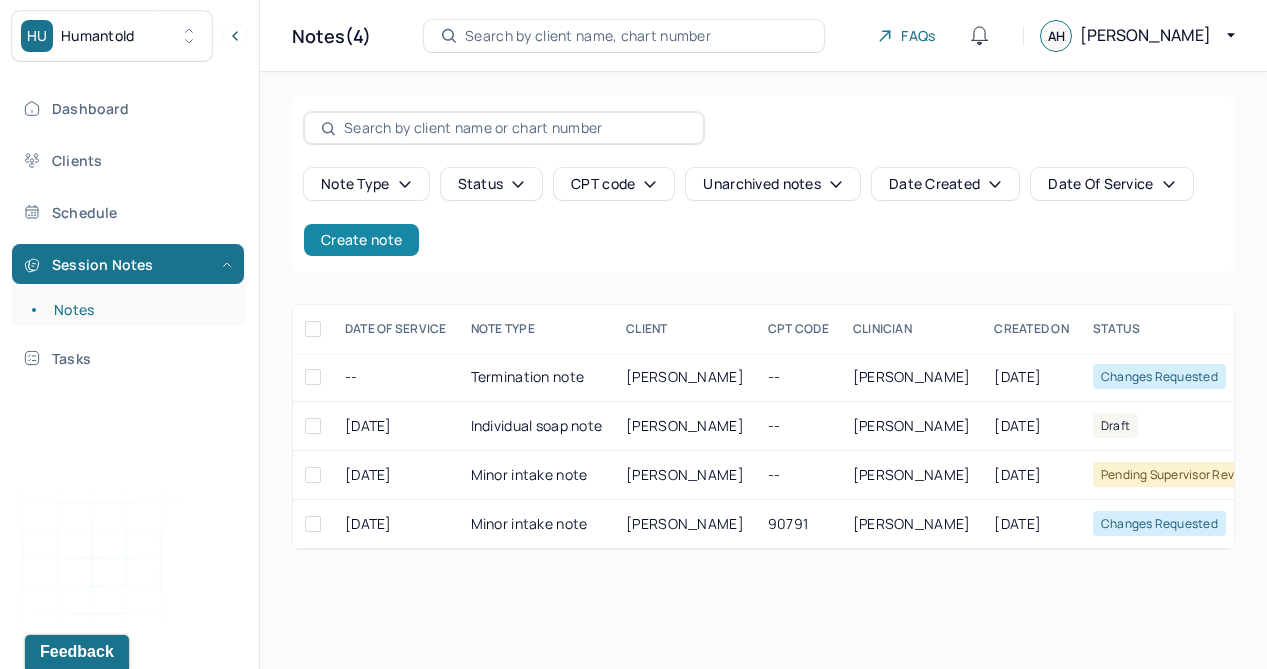 click on "Create note" at bounding box center [361, 240] 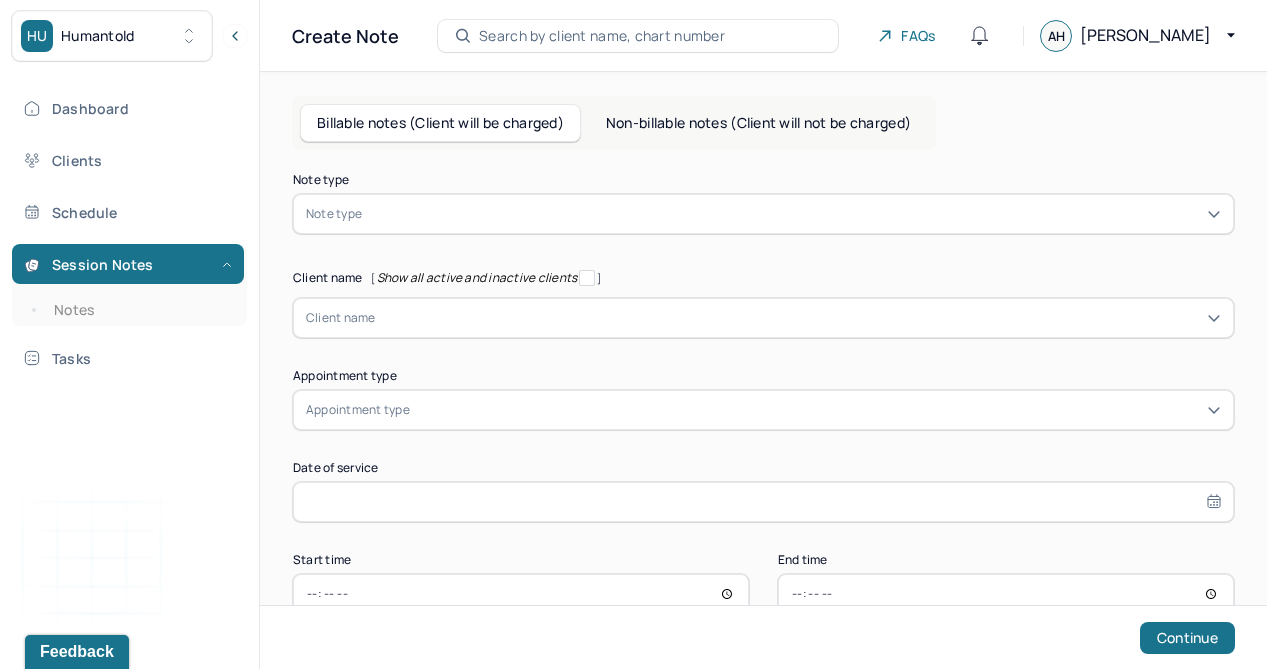 click on "Note type" at bounding box center (763, 214) 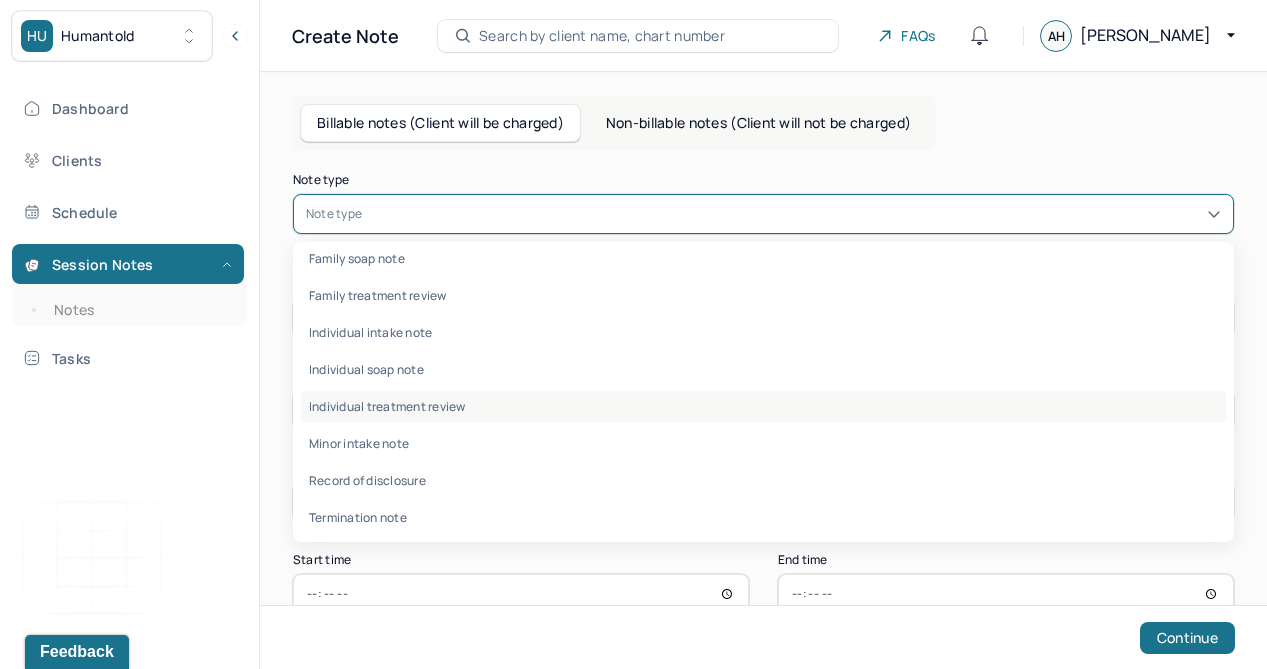 scroll, scrollTop: 96, scrollLeft: 0, axis: vertical 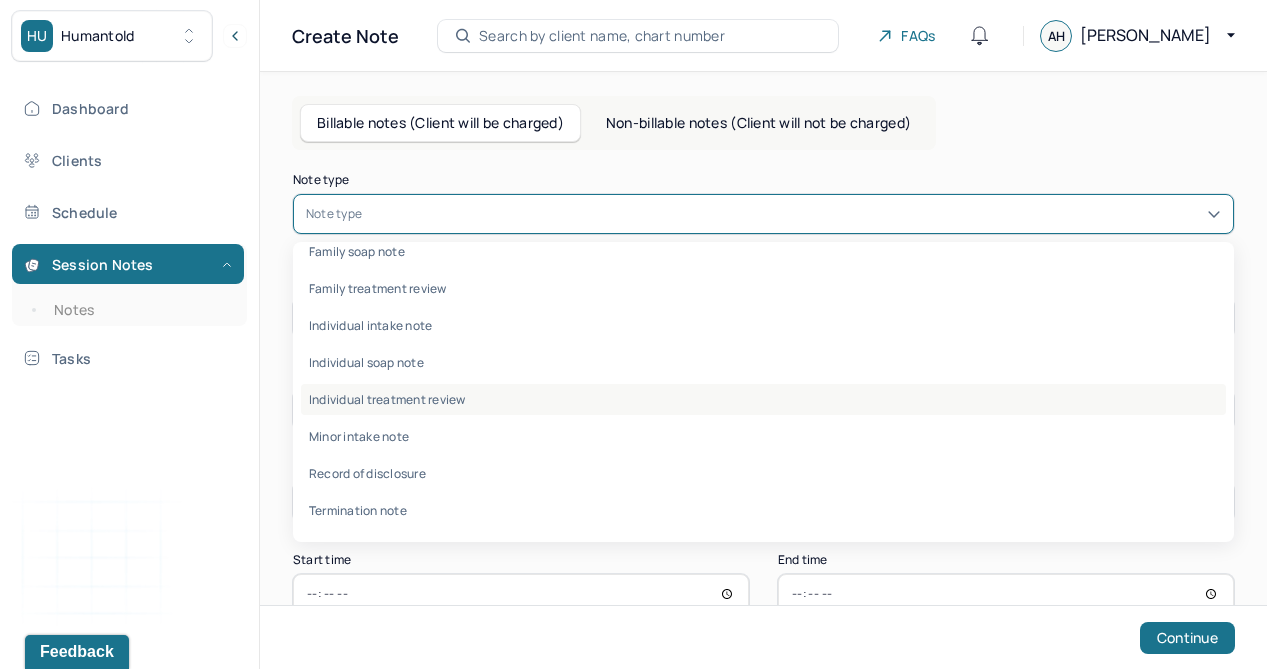 click on "Individual treatment review" at bounding box center (763, 399) 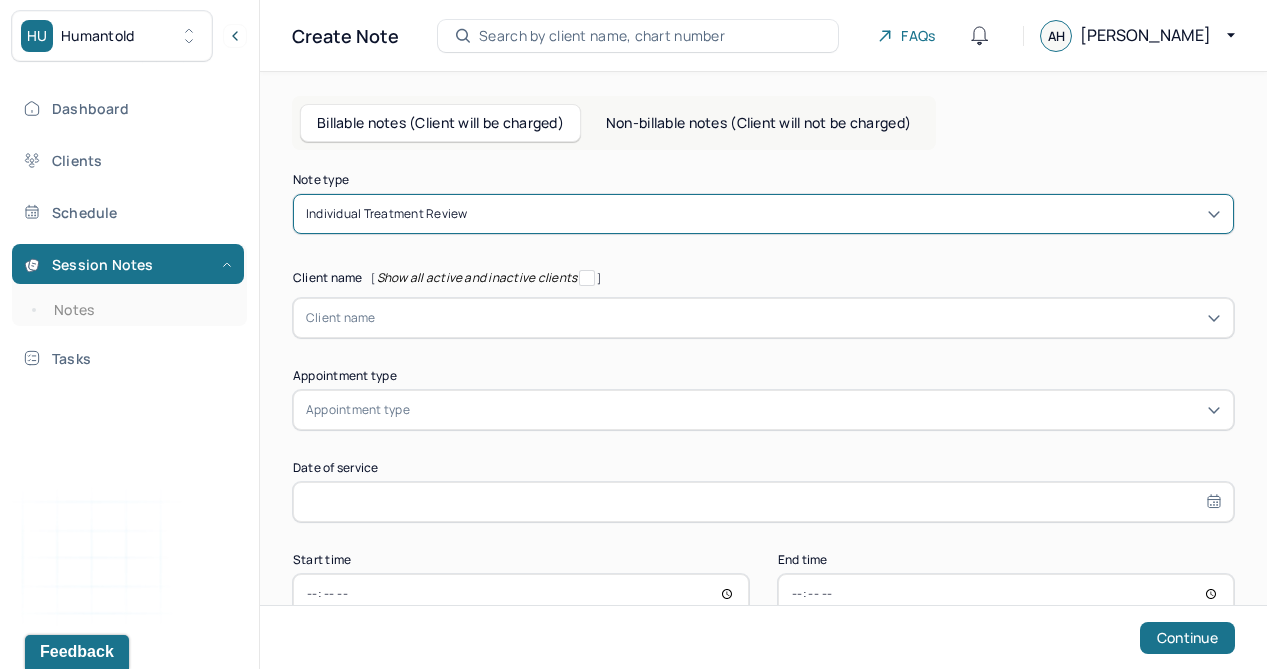 click at bounding box center [798, 318] 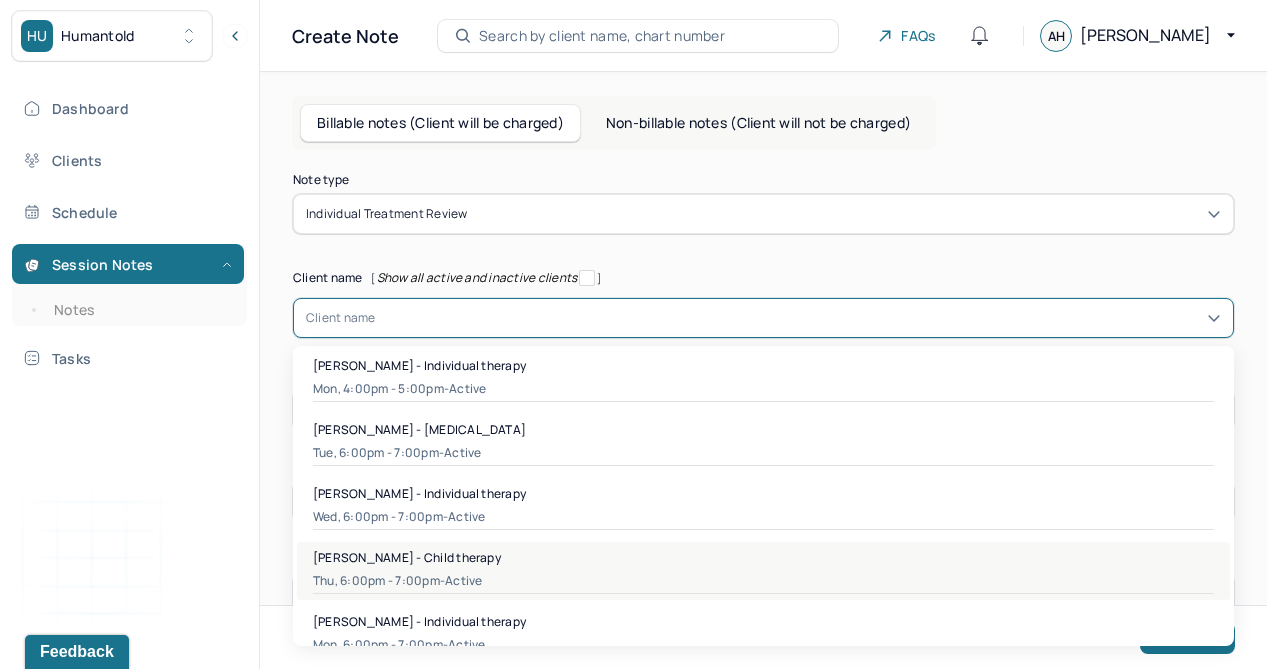 click on "Brady Kozinski - Child therapy Thu, 6:00pm - 7:00pm  -  active" at bounding box center (763, 571) 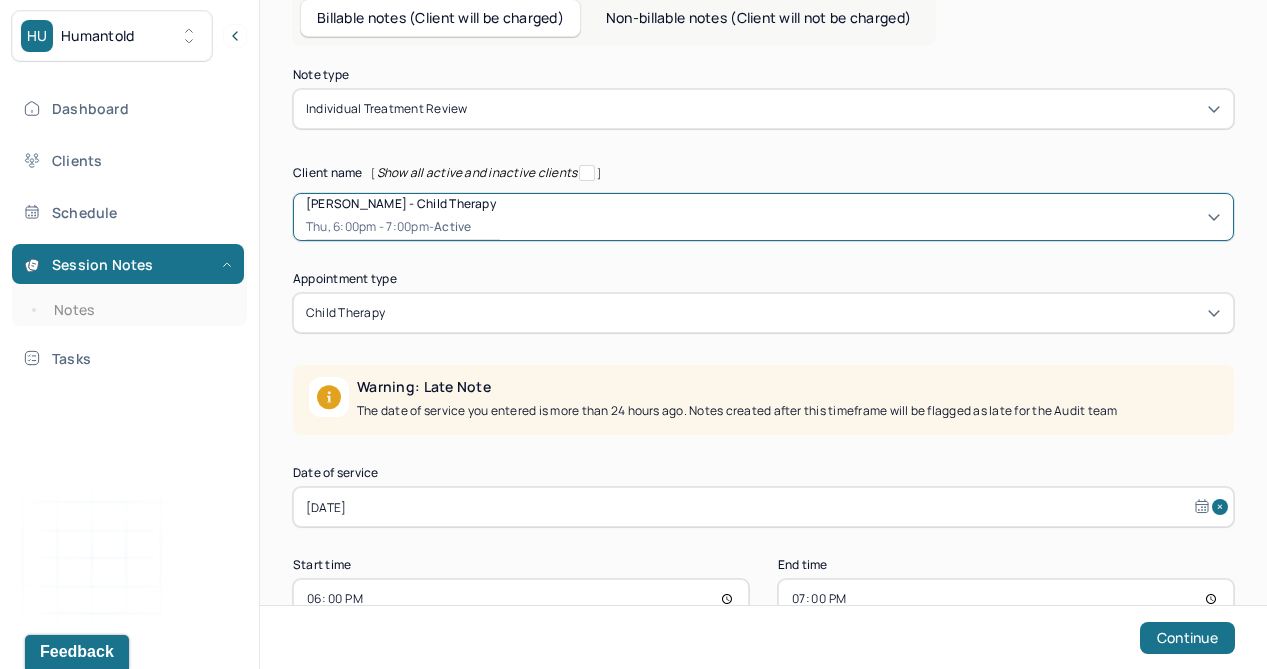 scroll, scrollTop: 160, scrollLeft: 0, axis: vertical 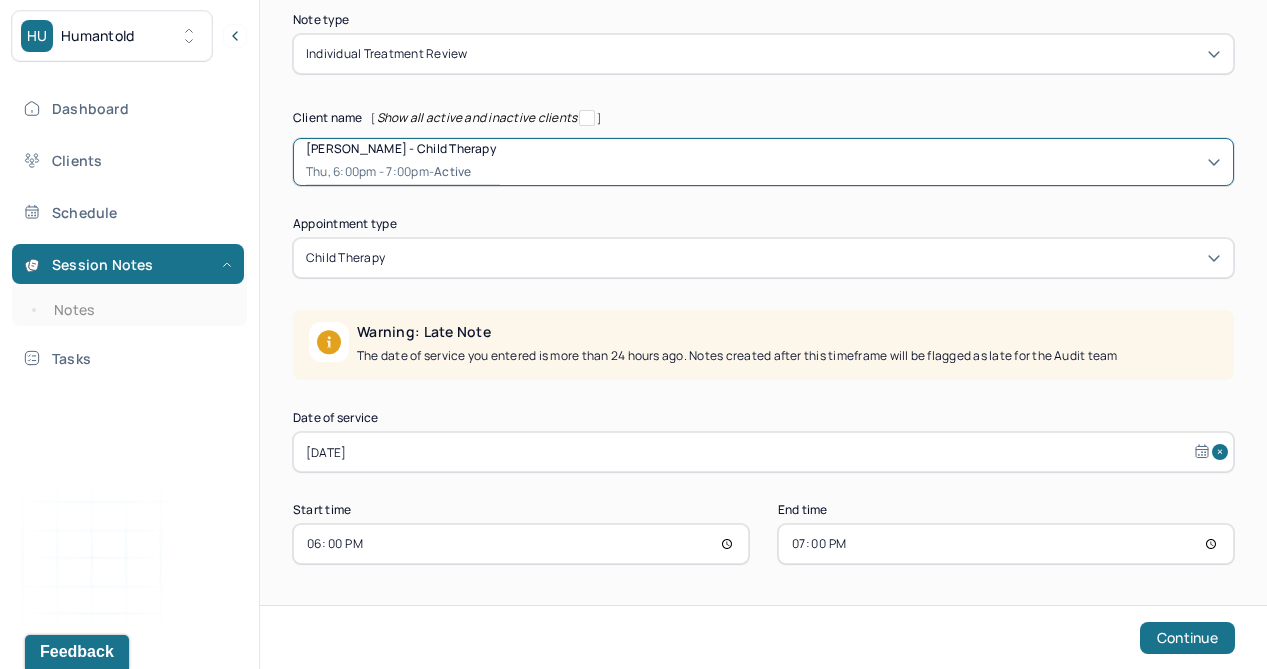 click on "Jun 26, 2025" at bounding box center [763, 452] 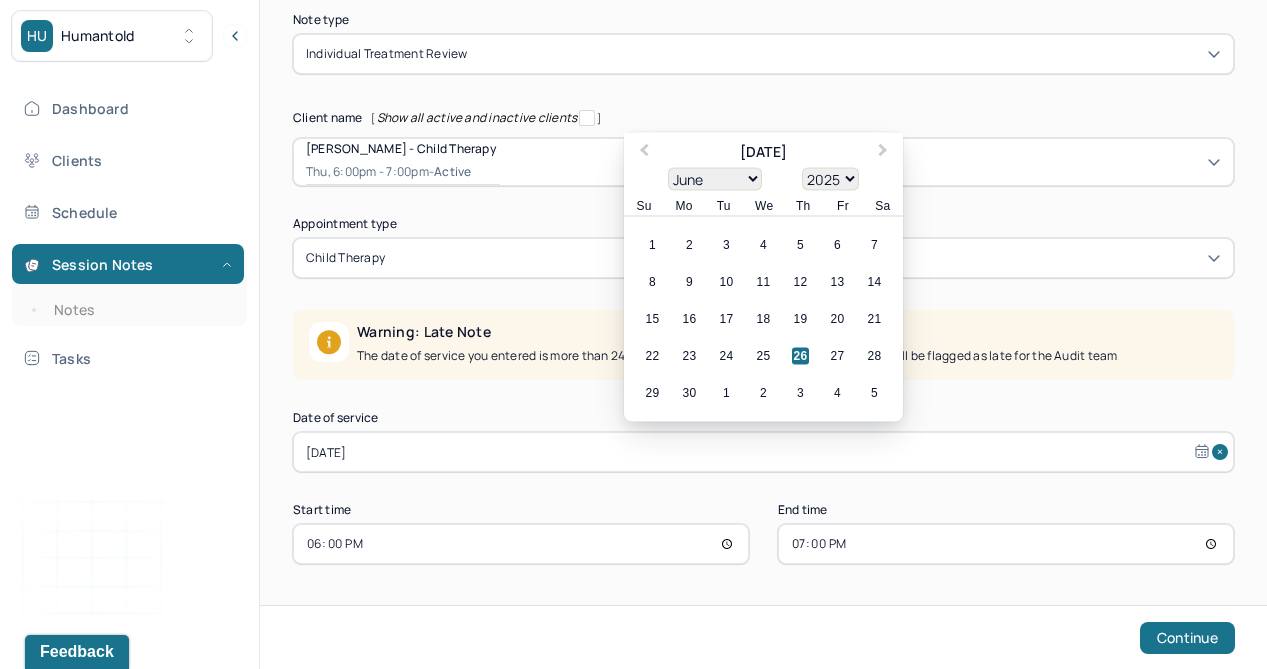 click on "January February March April May June July August September October November December" at bounding box center (715, 179) 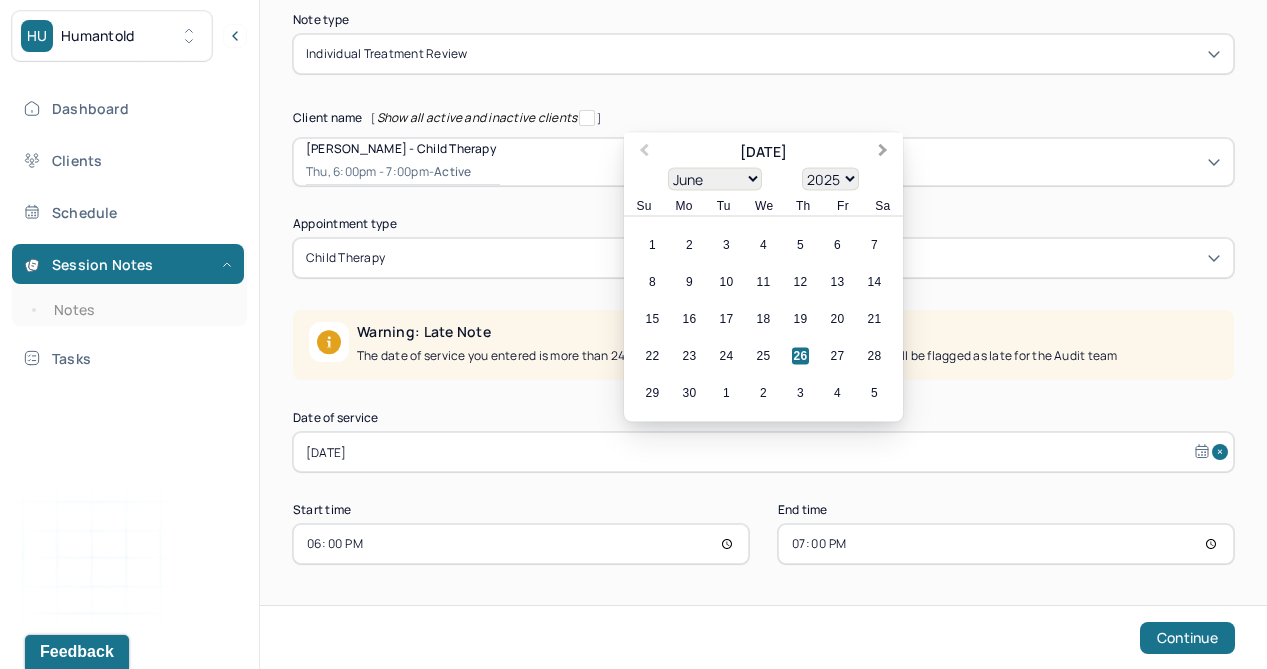 click on "Next Month" at bounding box center (883, 152) 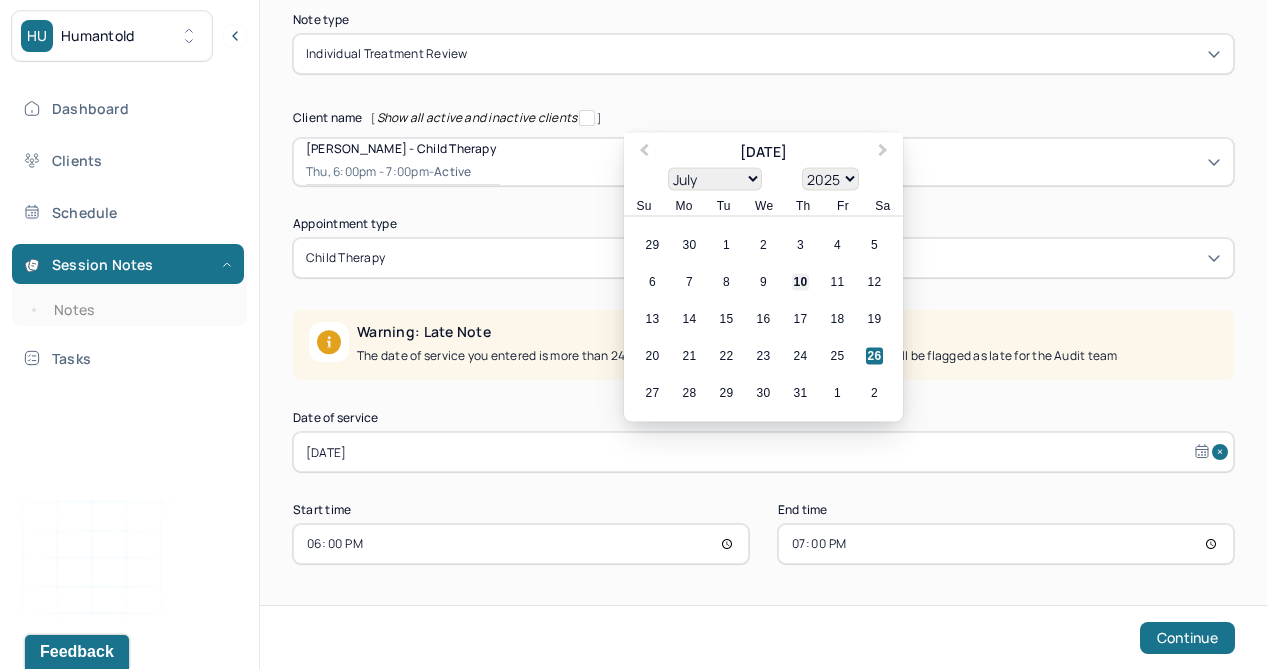 click on "10" at bounding box center (800, 282) 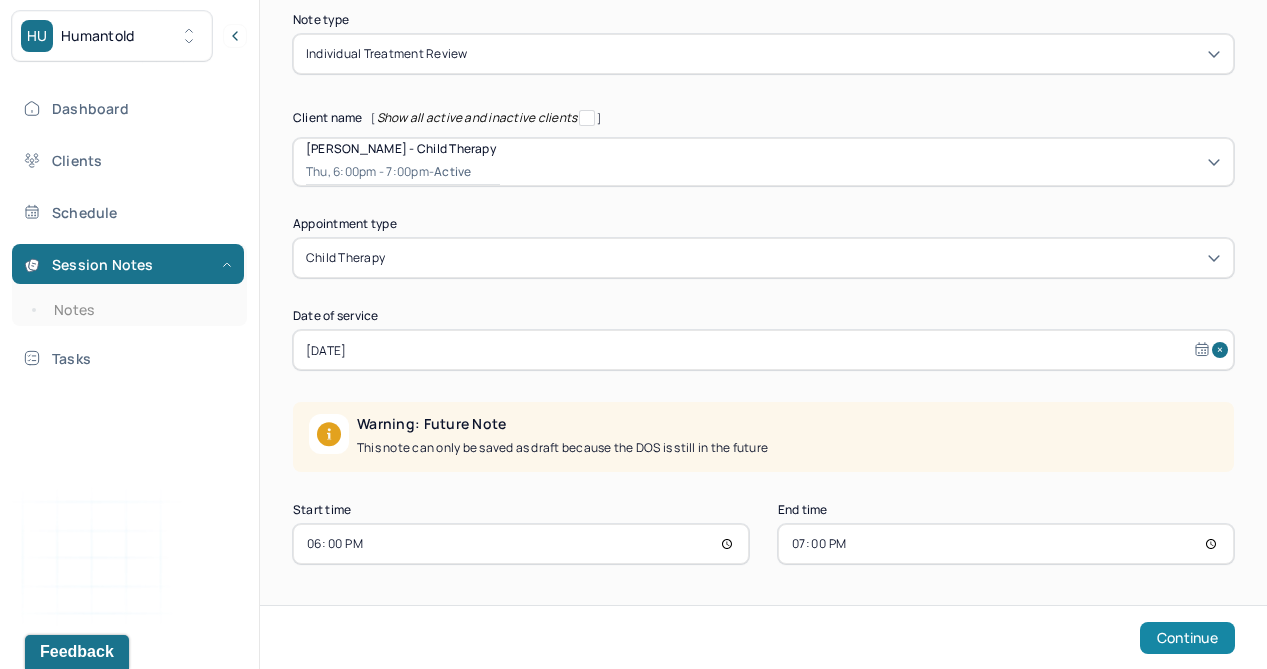 click on "Continue" at bounding box center (1187, 638) 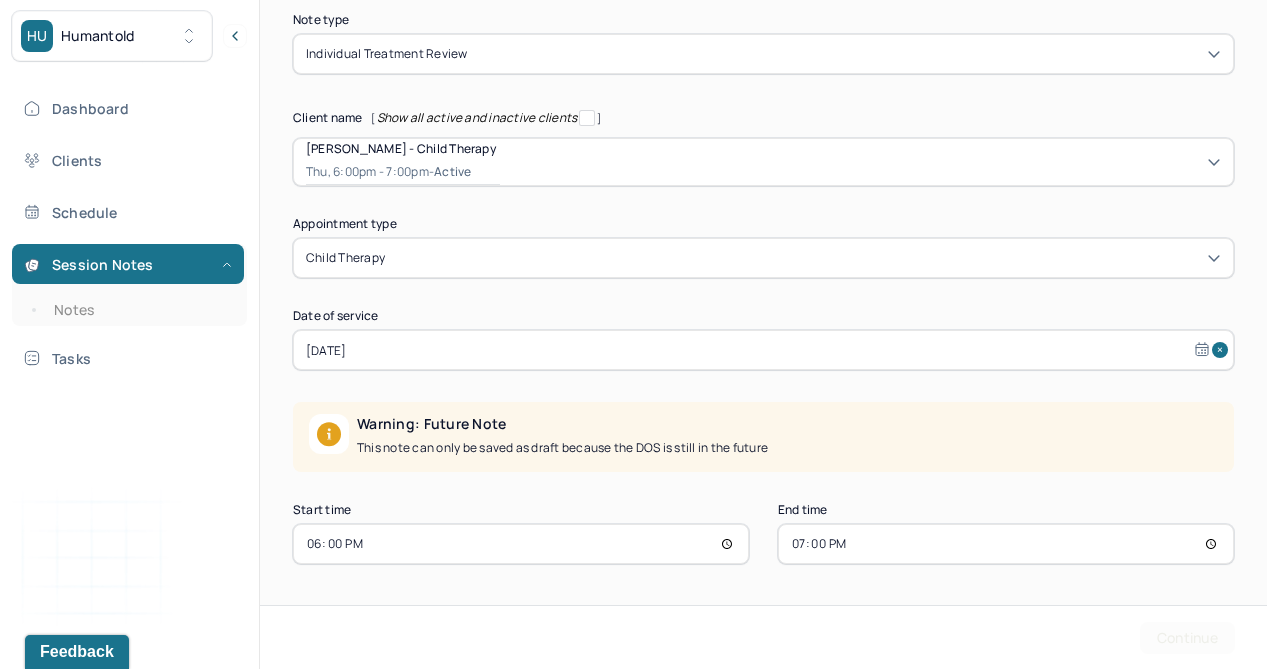 scroll, scrollTop: 0, scrollLeft: 0, axis: both 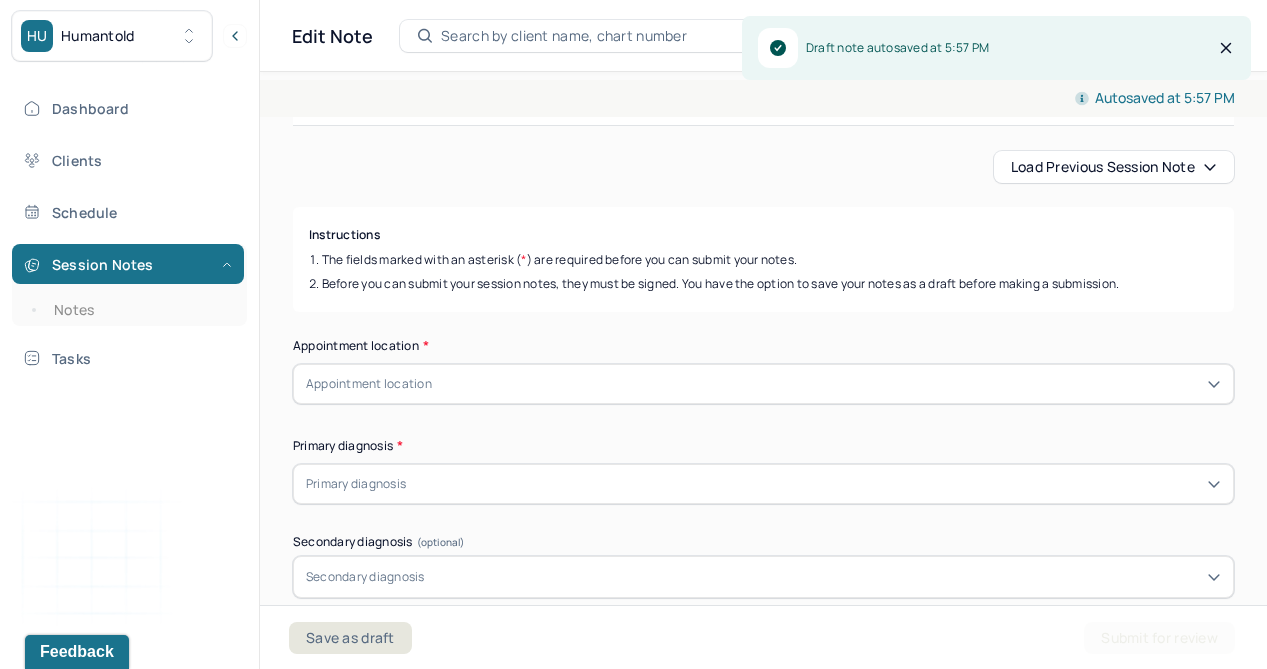 click on "Appointment location" at bounding box center (763, 384) 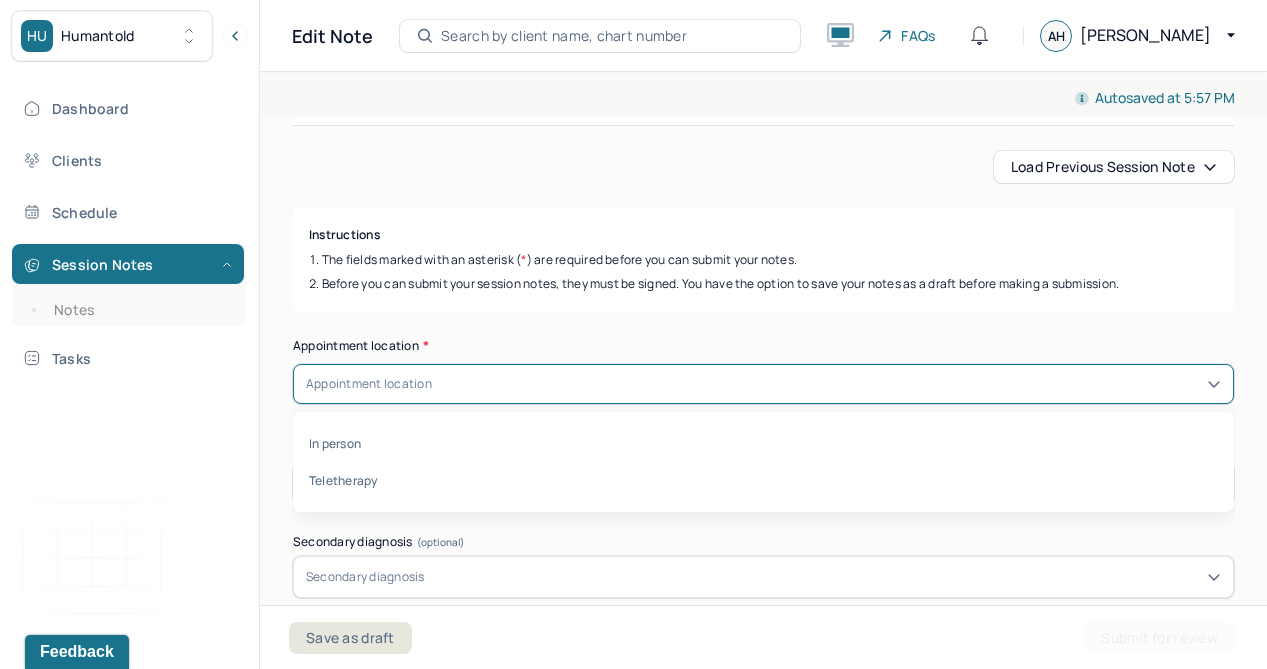 click on "Load previous session note" at bounding box center (1114, 167) 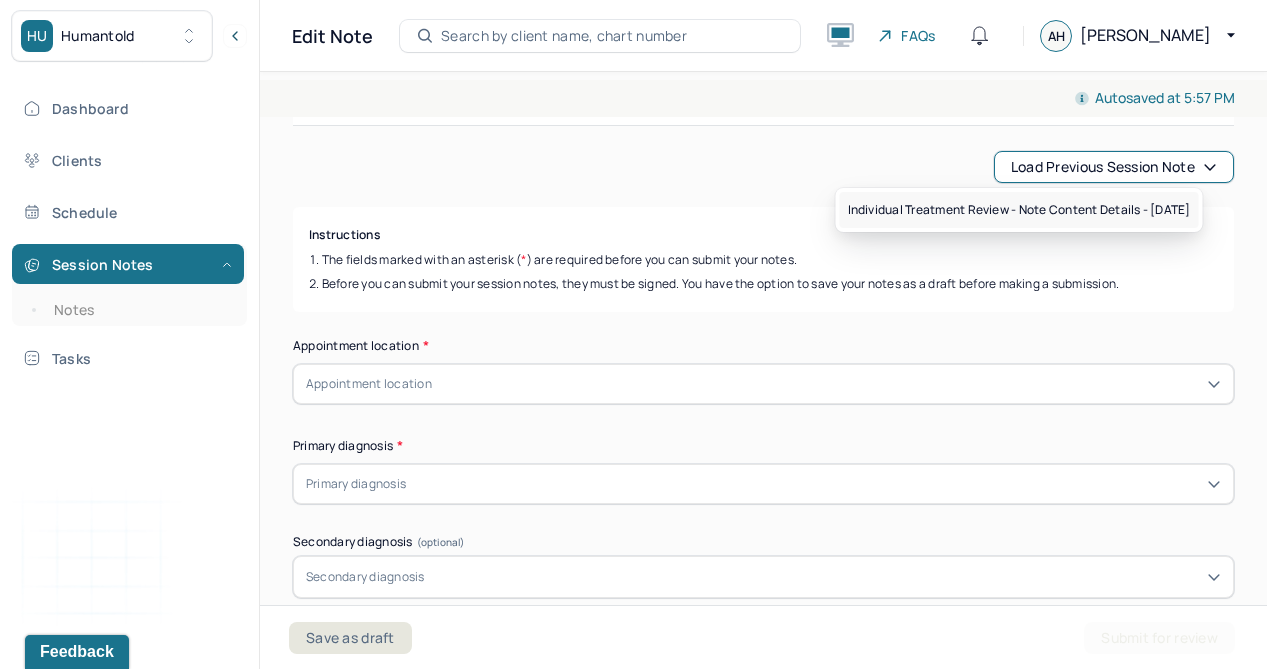 click on "Individual treatment review   - Note content Details -   04/17/2025" at bounding box center [1019, 210] 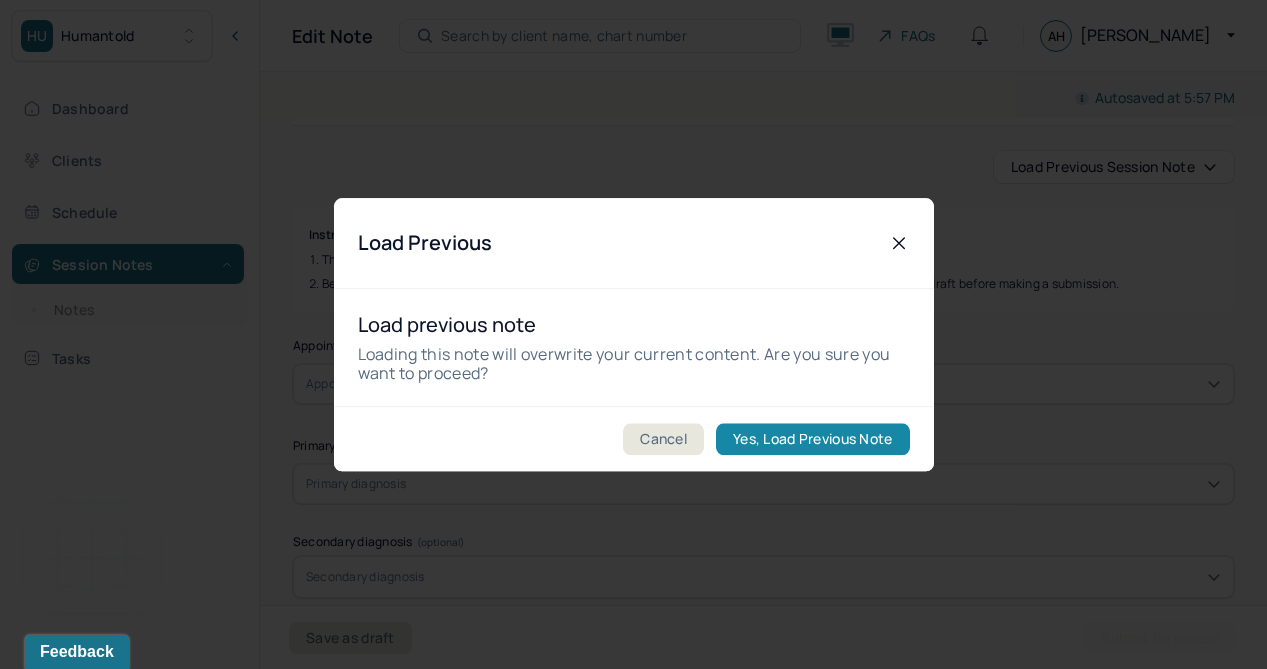 click on "Yes, Load Previous Note" at bounding box center [812, 439] 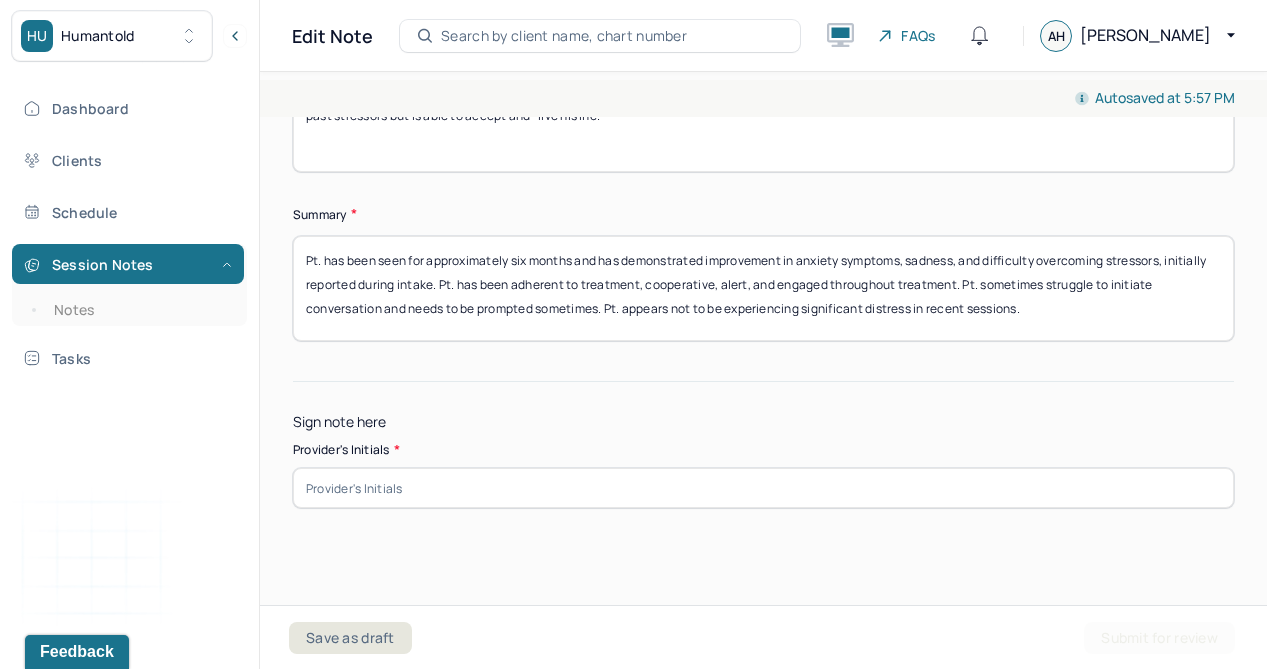 scroll, scrollTop: 5753, scrollLeft: 0, axis: vertical 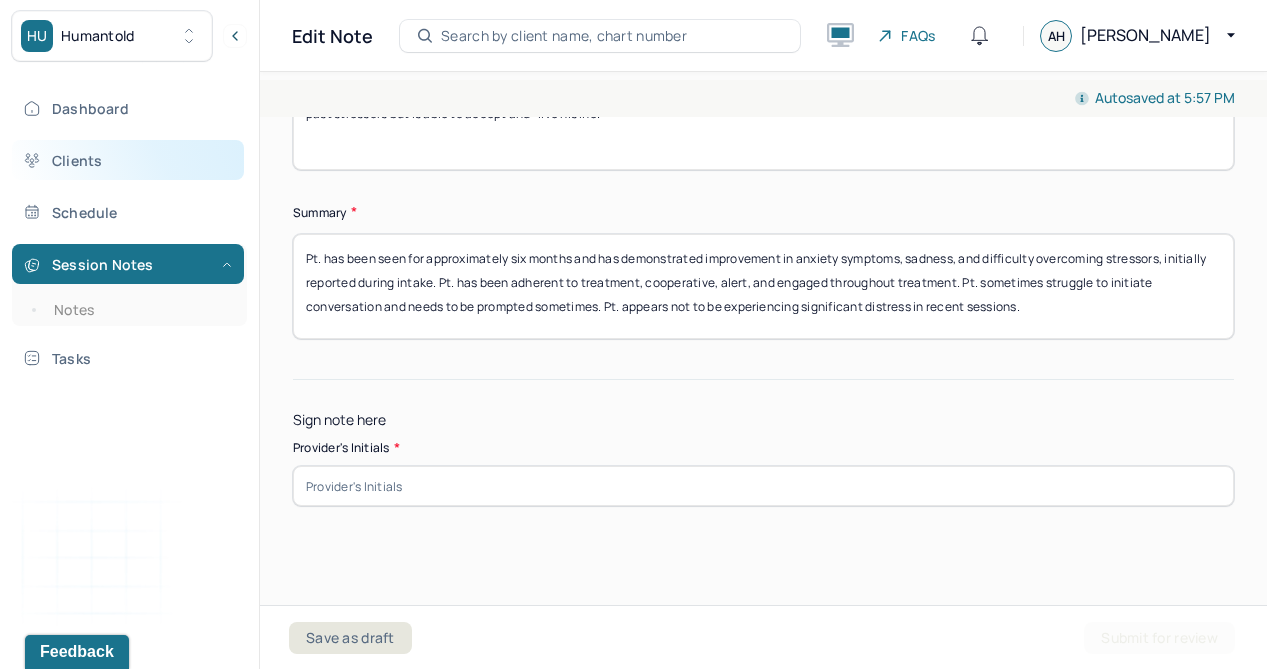 click on "Clients" at bounding box center (128, 160) 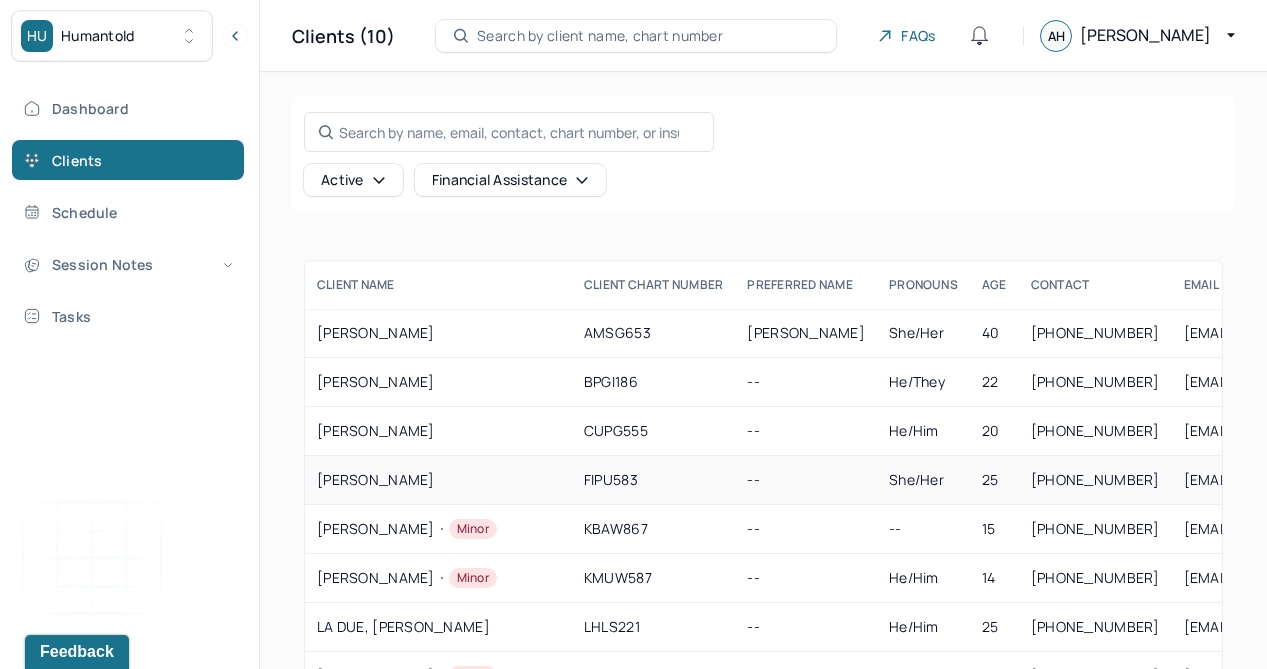 scroll, scrollTop: 5, scrollLeft: 0, axis: vertical 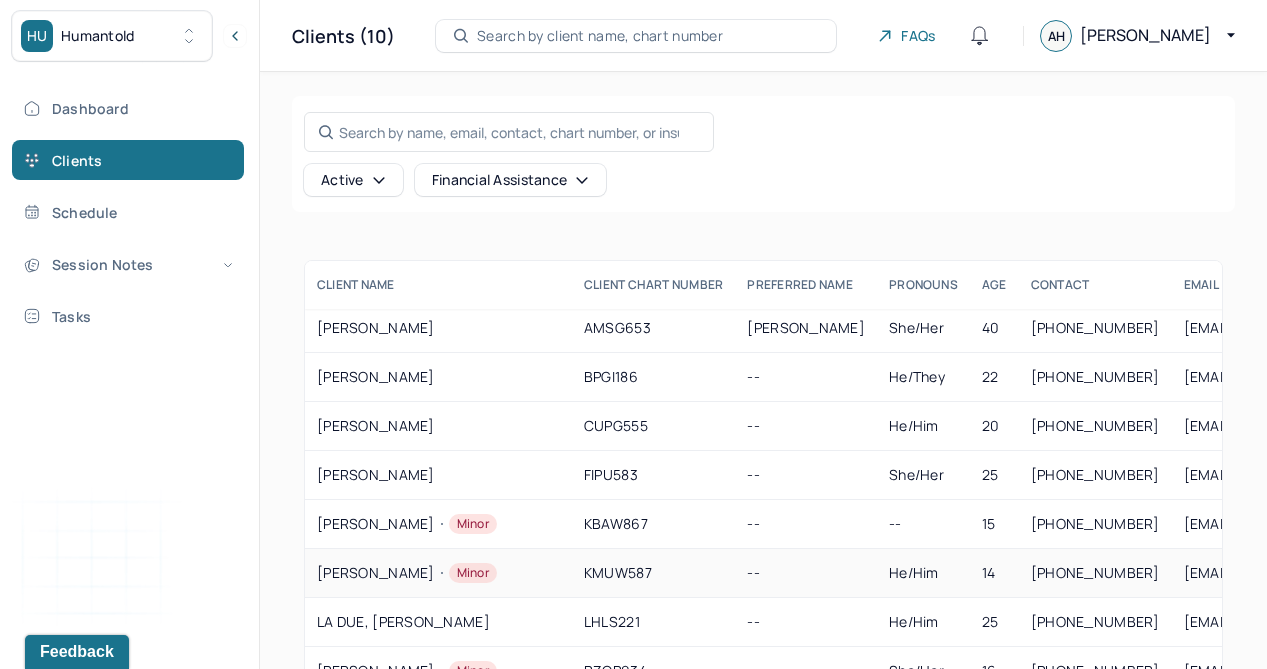 click on "KOZINSKI, BRADY Minor" at bounding box center (438, 573) 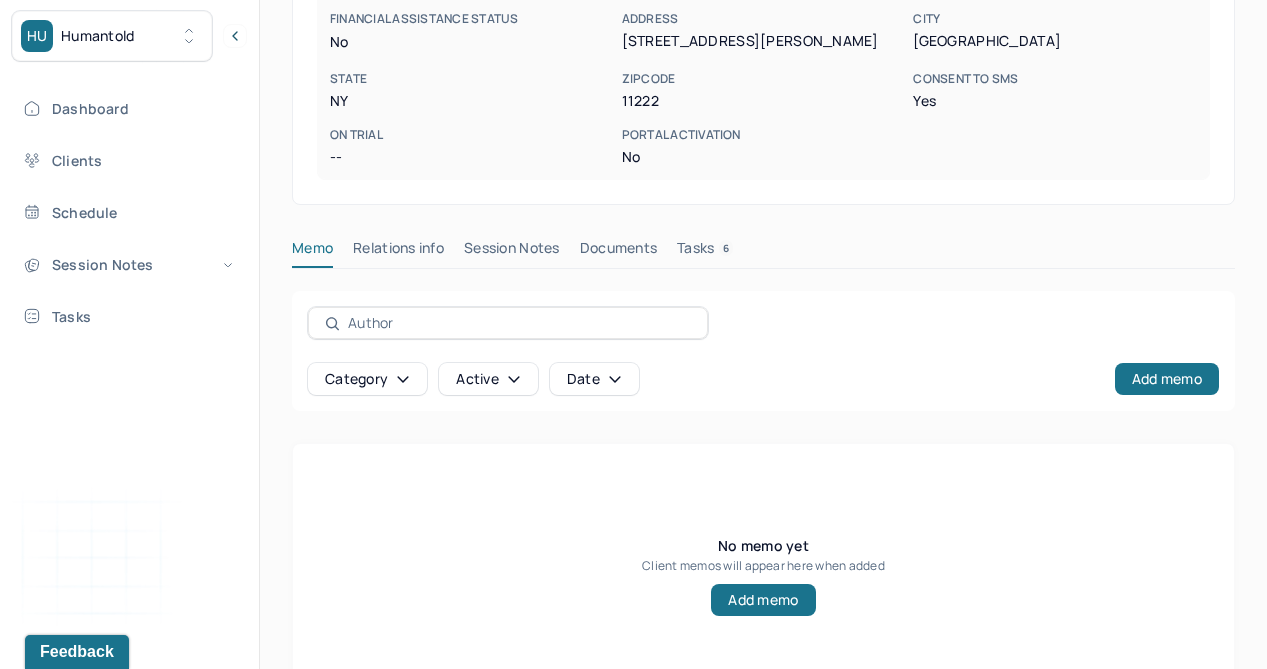 scroll, scrollTop: 438, scrollLeft: 0, axis: vertical 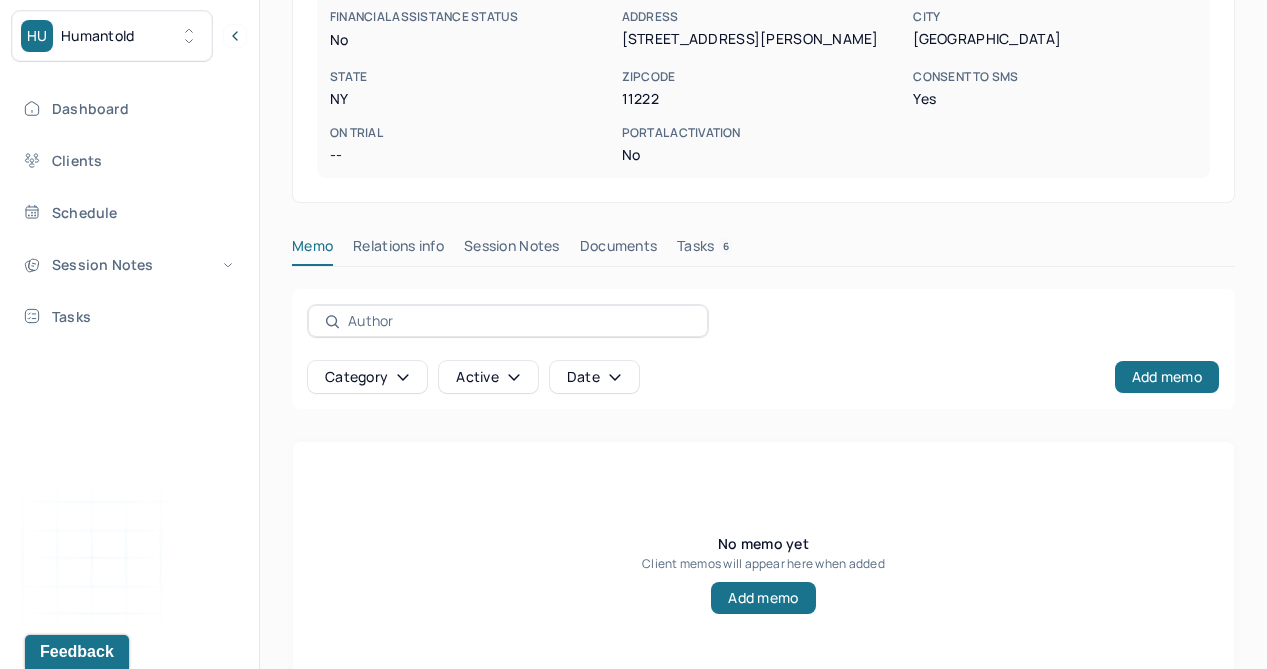 click on "Session Notes" at bounding box center (512, 250) 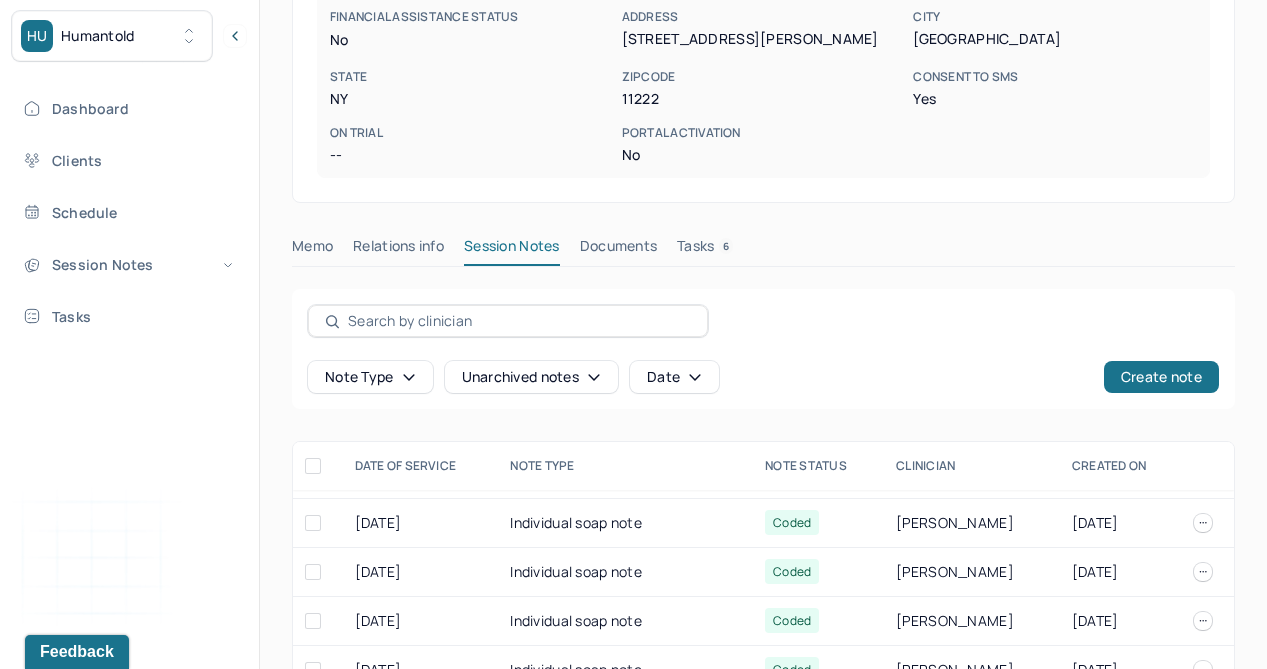scroll, scrollTop: 348, scrollLeft: 0, axis: vertical 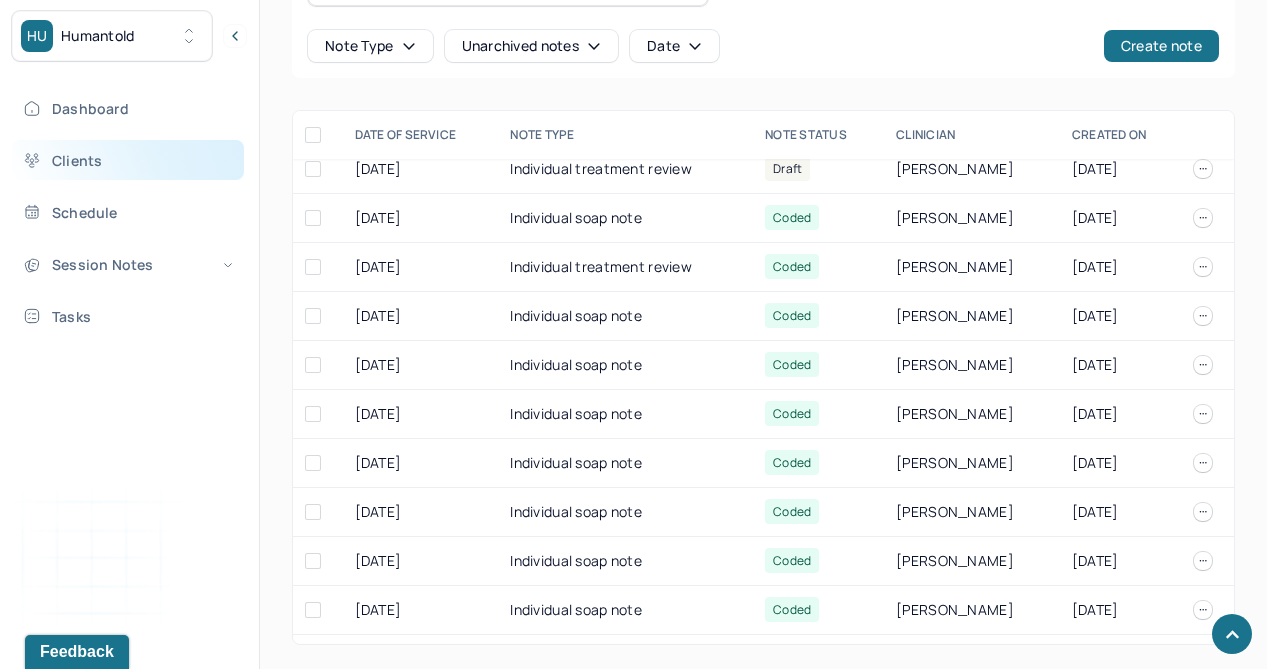 click on "Clients" at bounding box center (128, 160) 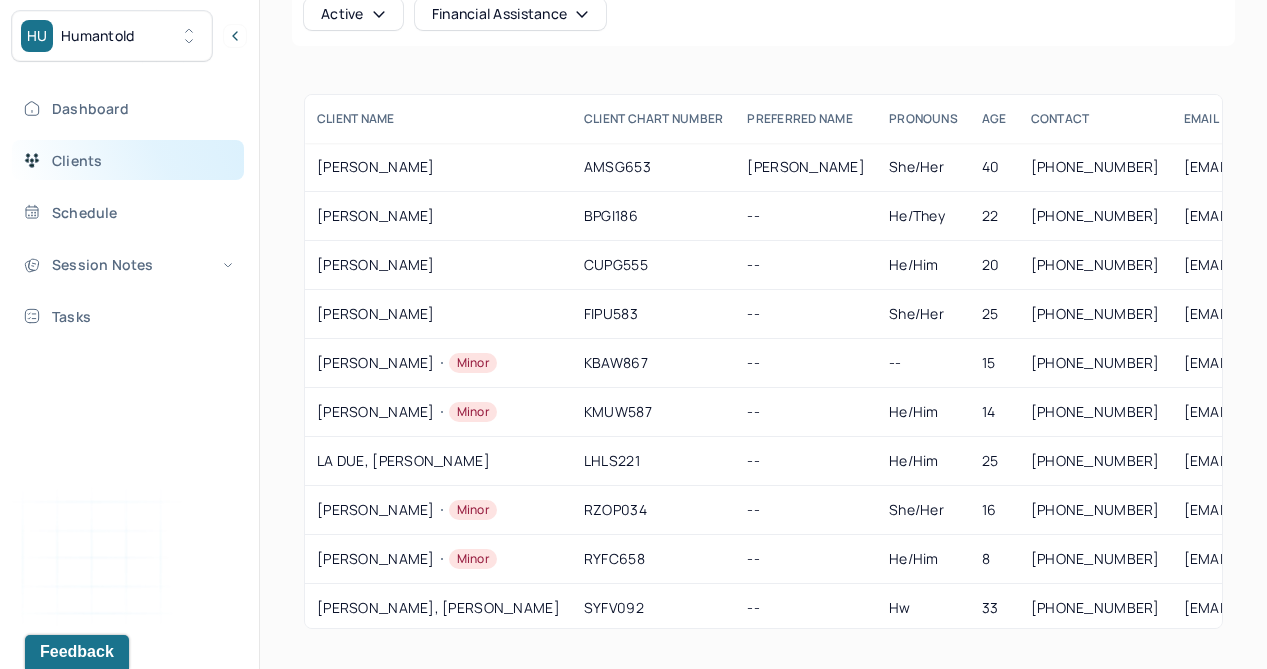 scroll, scrollTop: 166, scrollLeft: 0, axis: vertical 